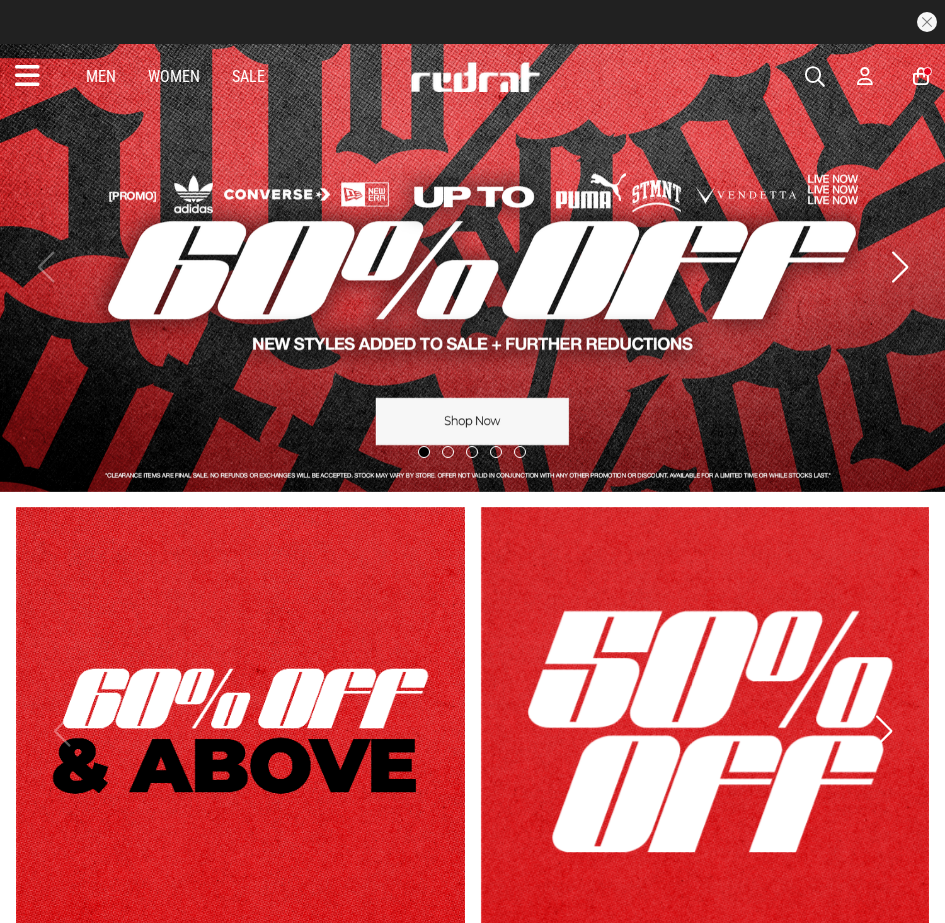 scroll, scrollTop: 0, scrollLeft: 0, axis: both 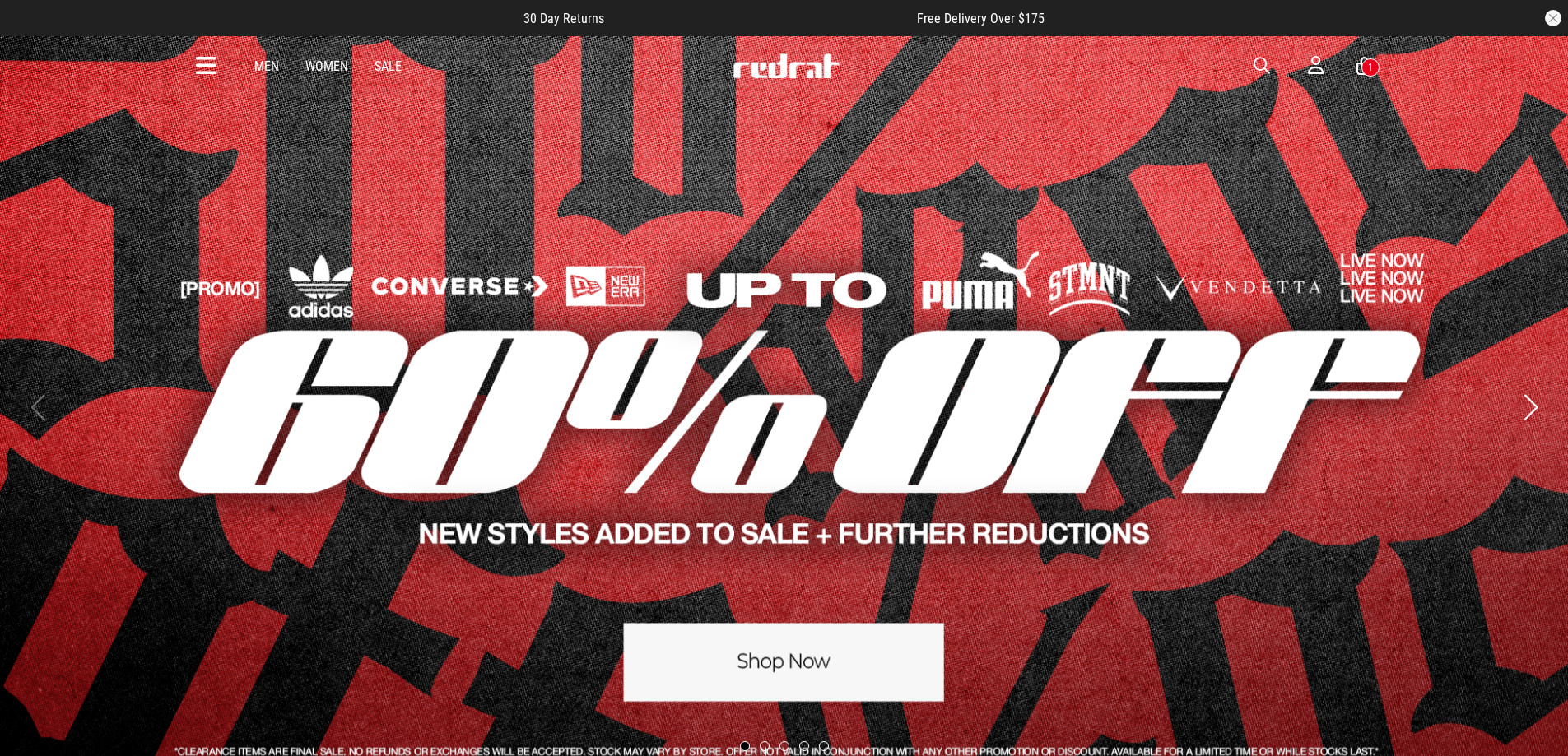 click at bounding box center (1262, 66) 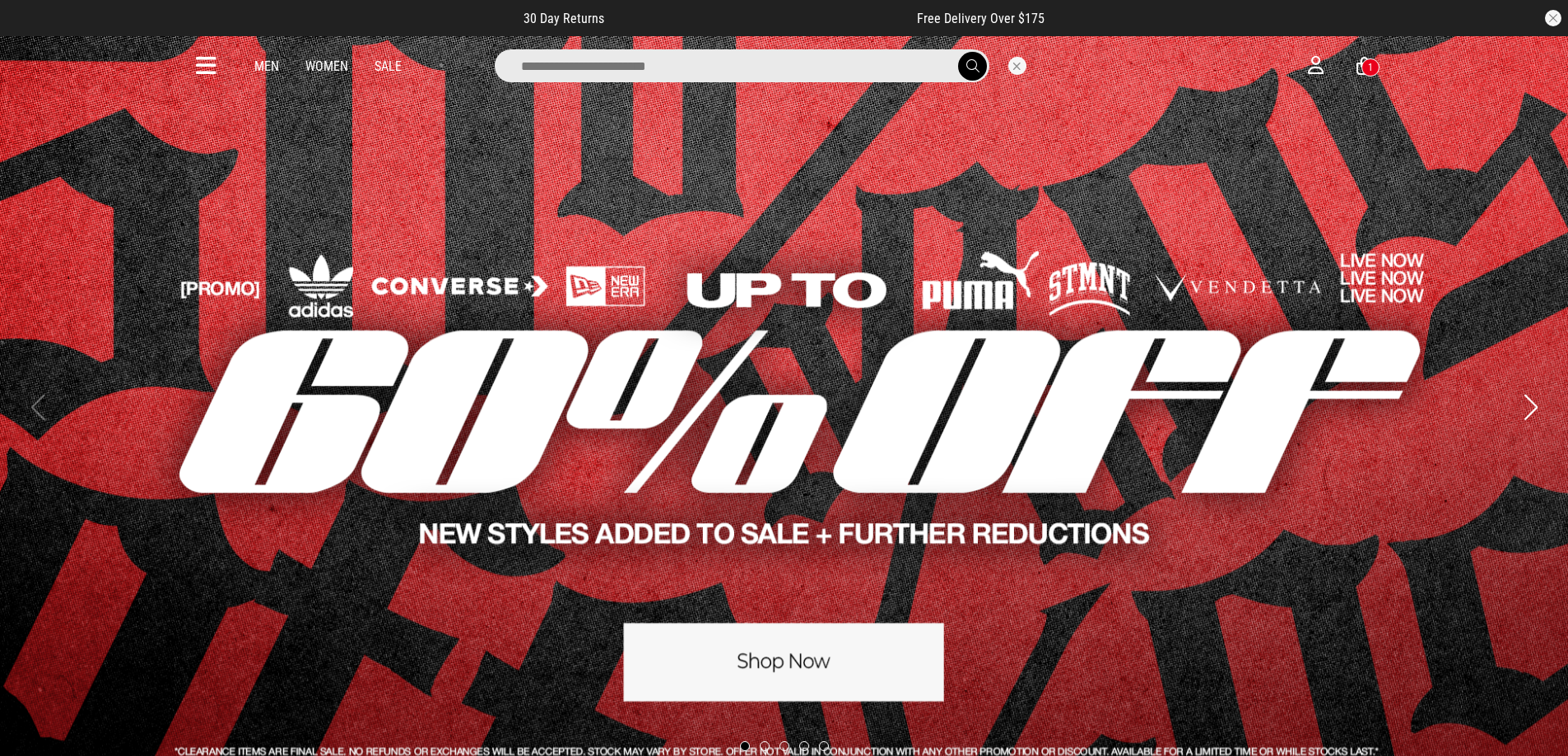 drag, startPoint x: 619, startPoint y: 63, endPoint x: 631, endPoint y: 57, distance: 13.416408 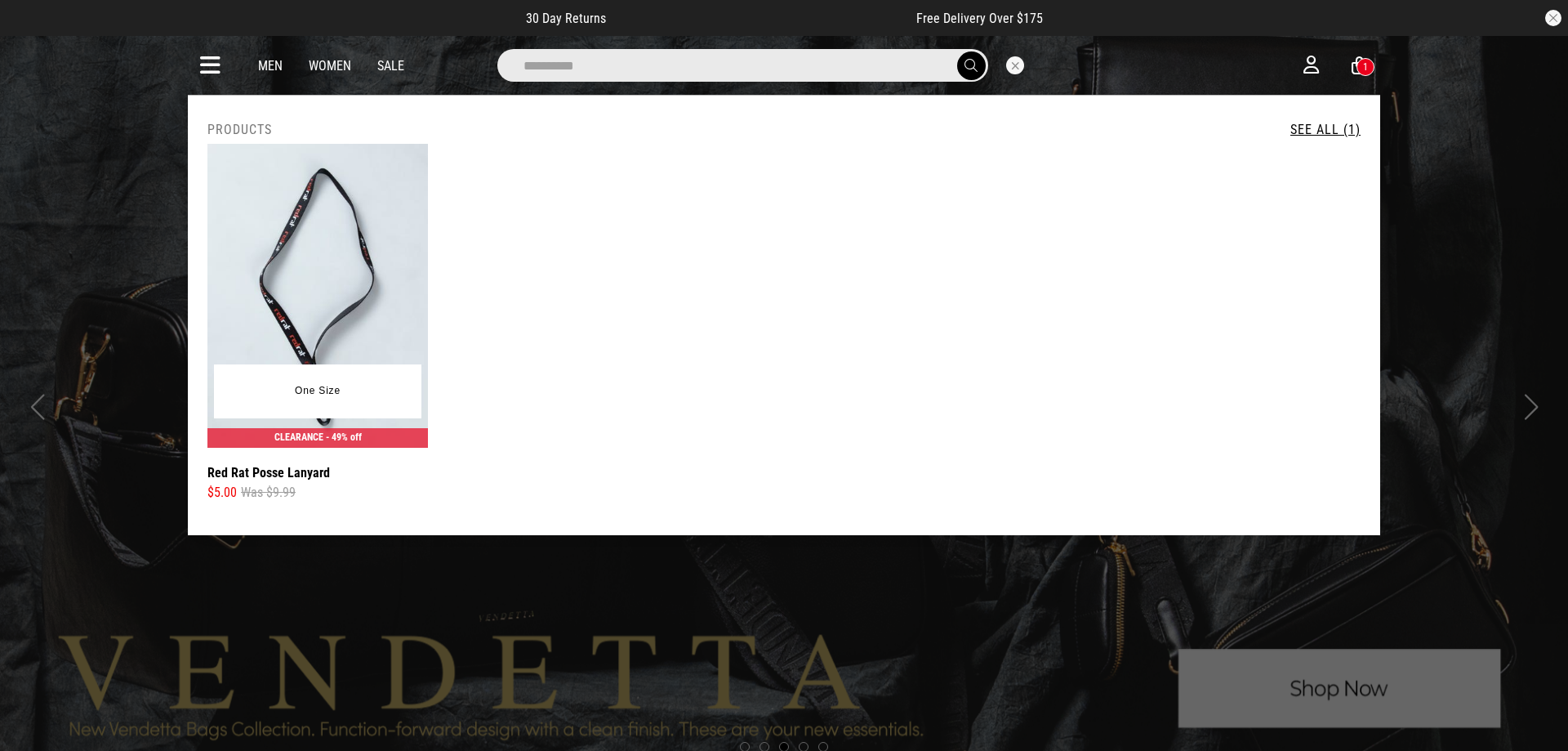 type on "**********" 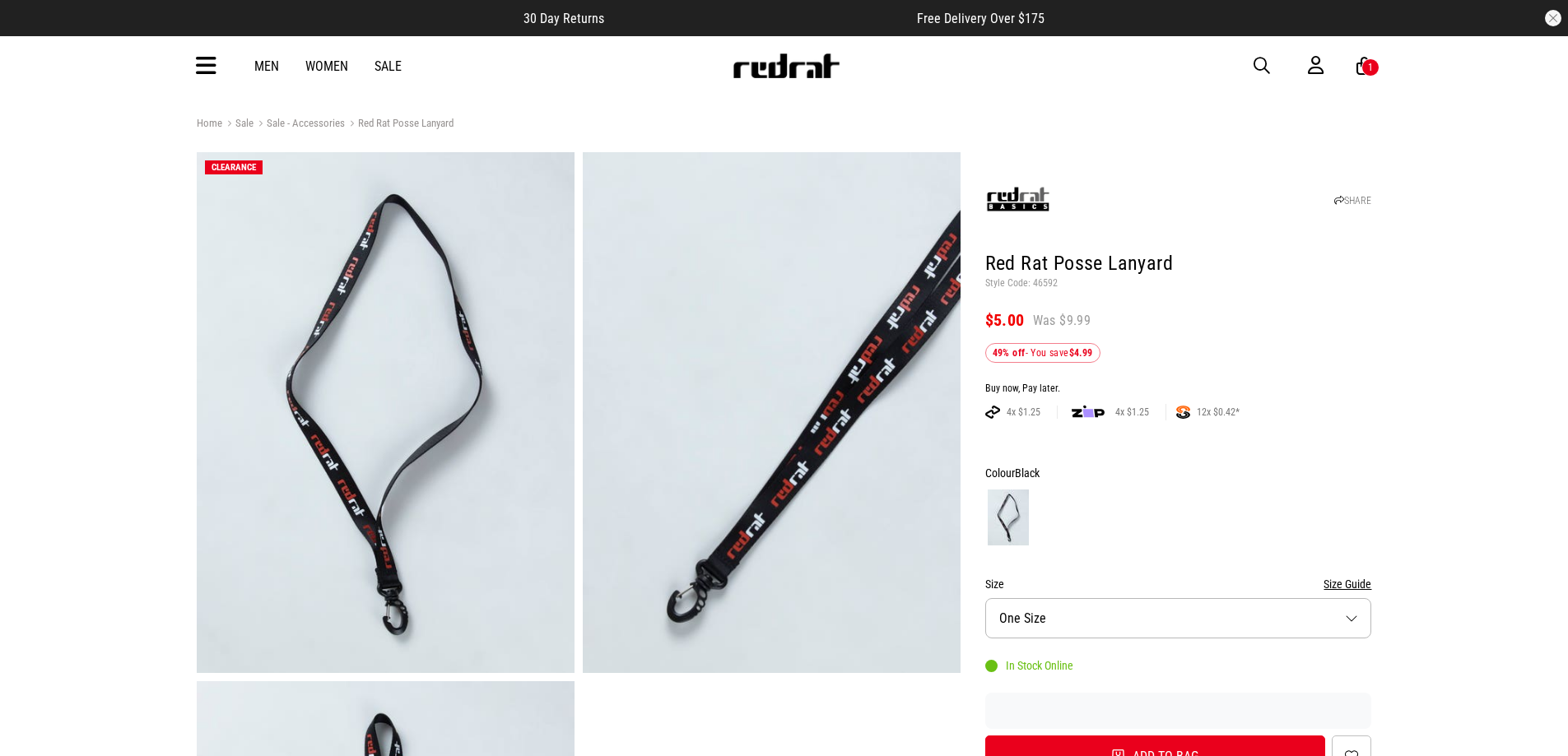 scroll, scrollTop: 0, scrollLeft: 0, axis: both 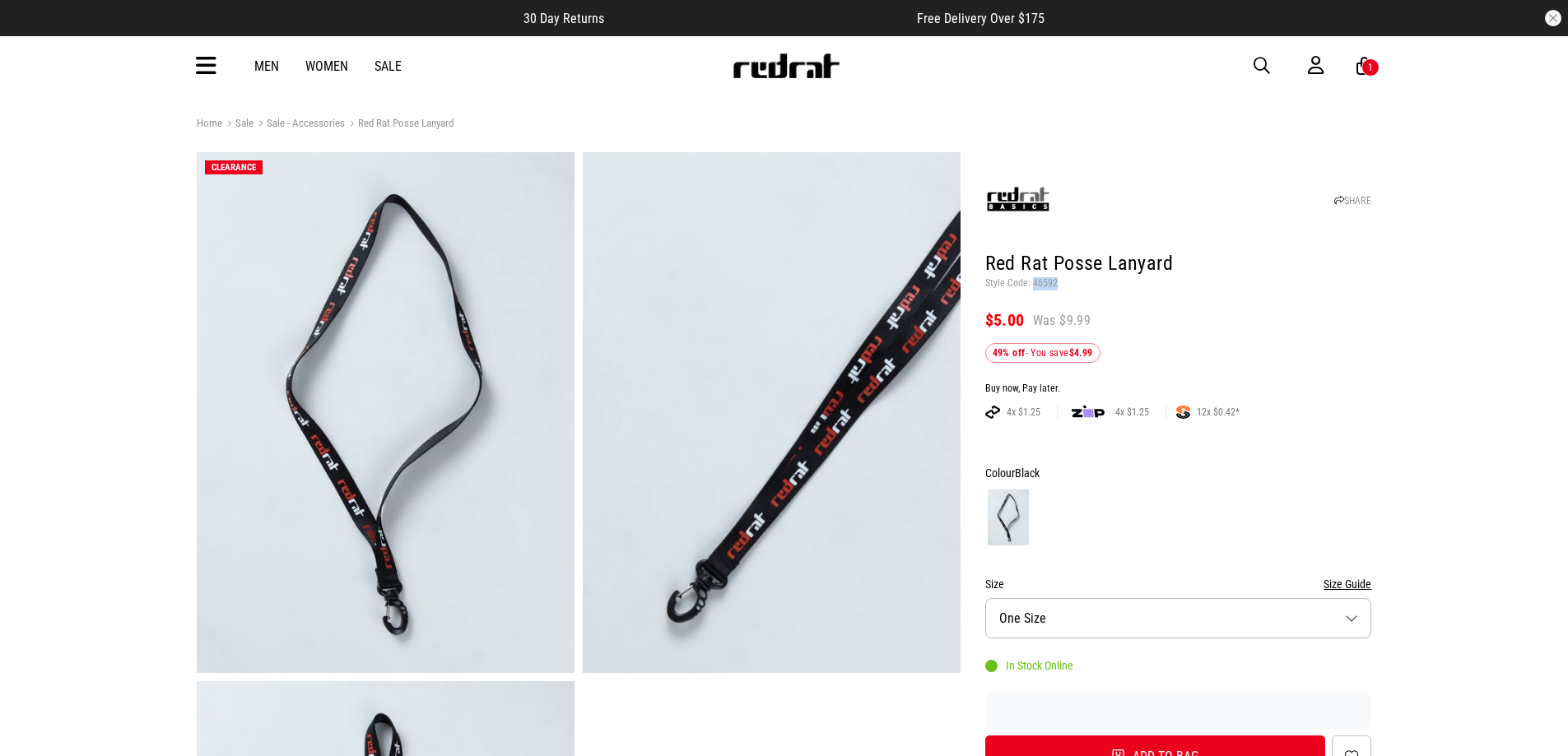drag, startPoint x: 1055, startPoint y: 282, endPoint x: 1032, endPoint y: 289, distance: 24.04163 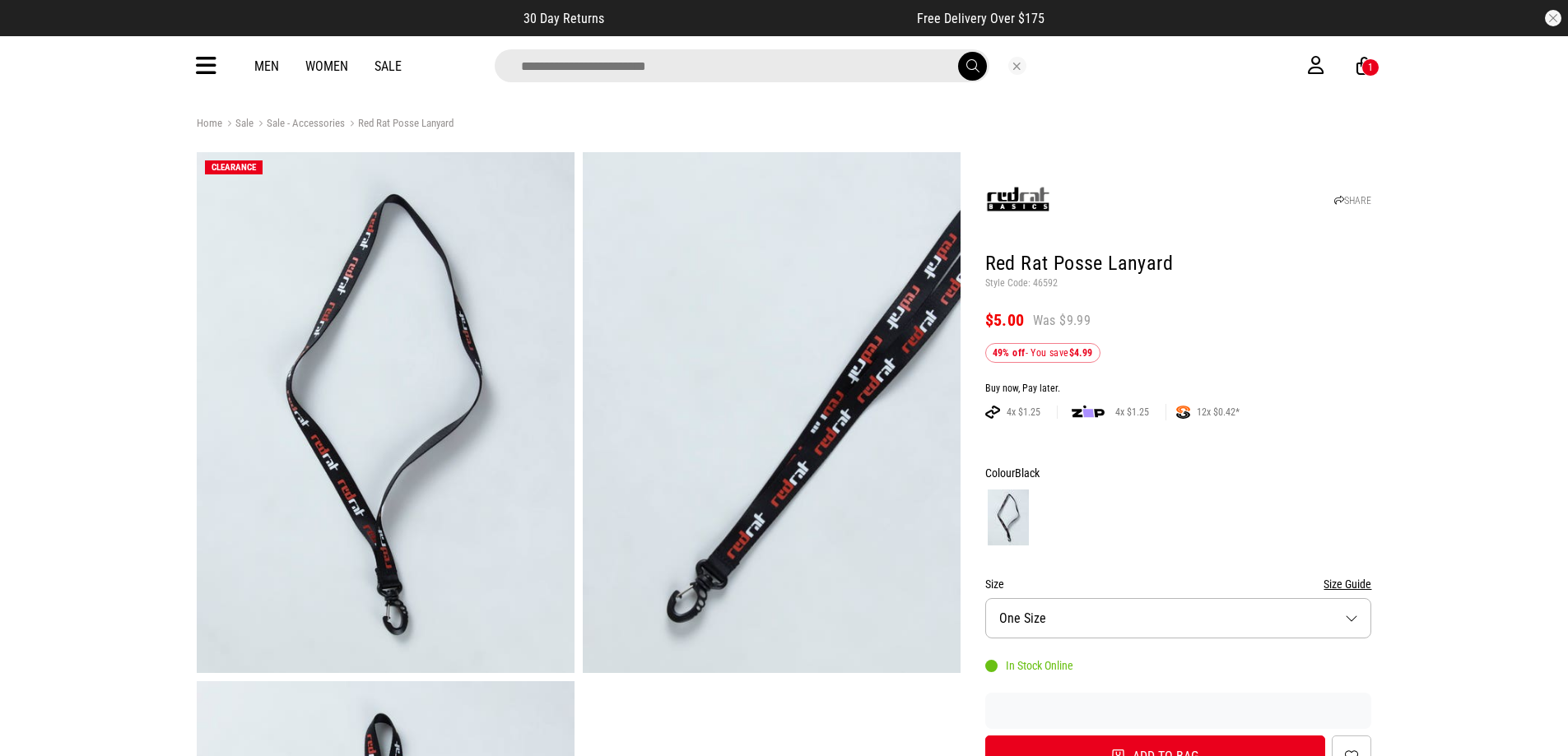 click at bounding box center (742, 66) 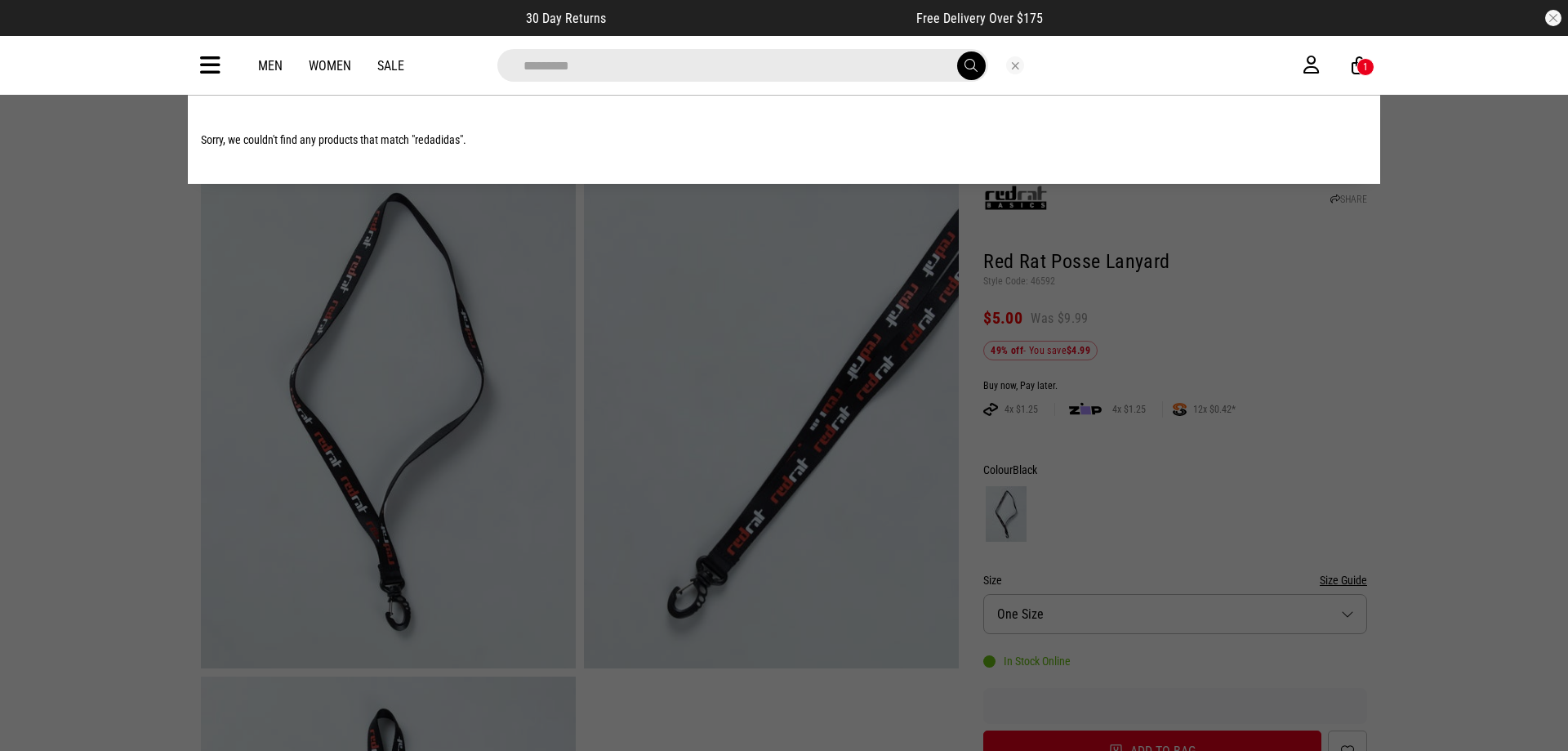 click on "*********" at bounding box center [742, 65] 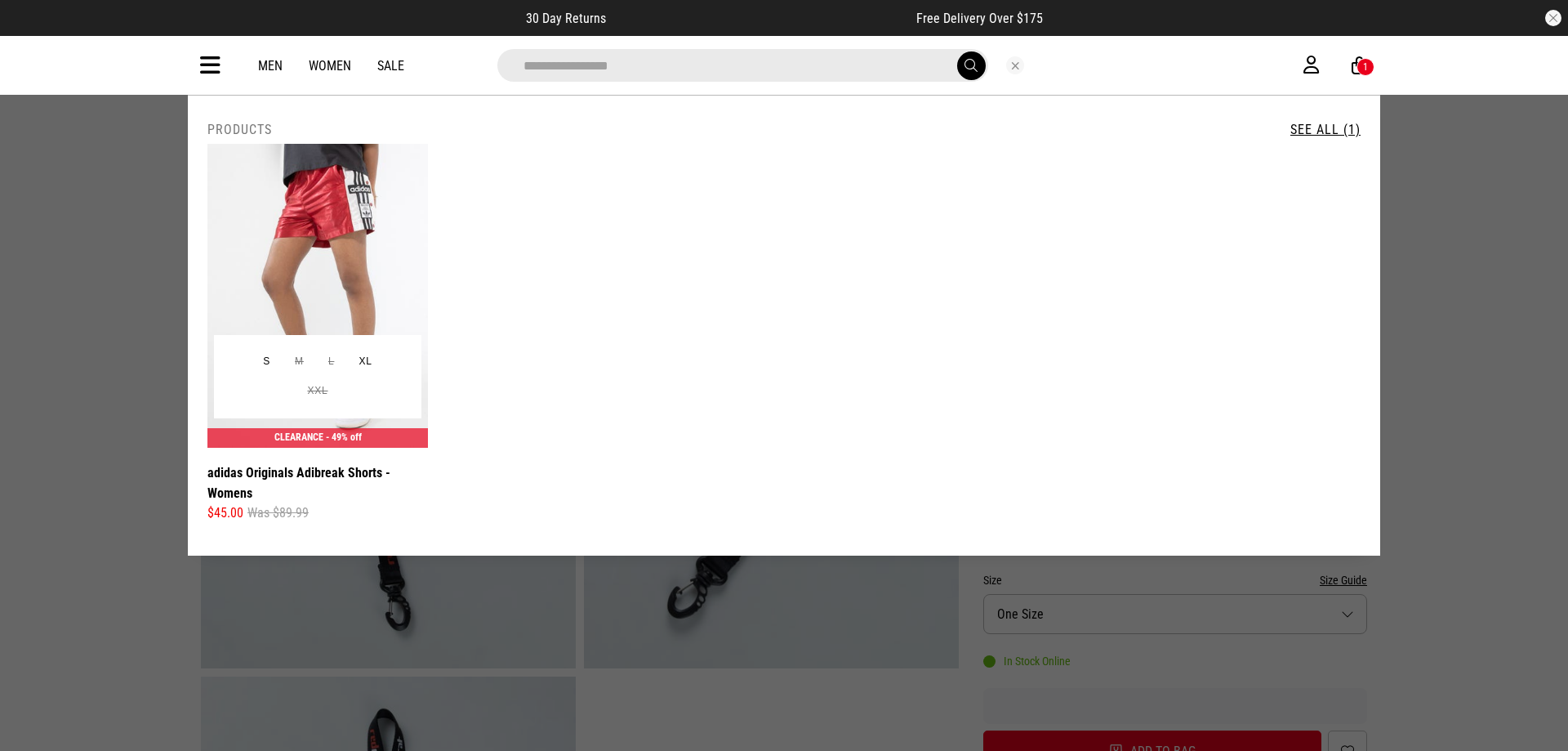 type on "**********" 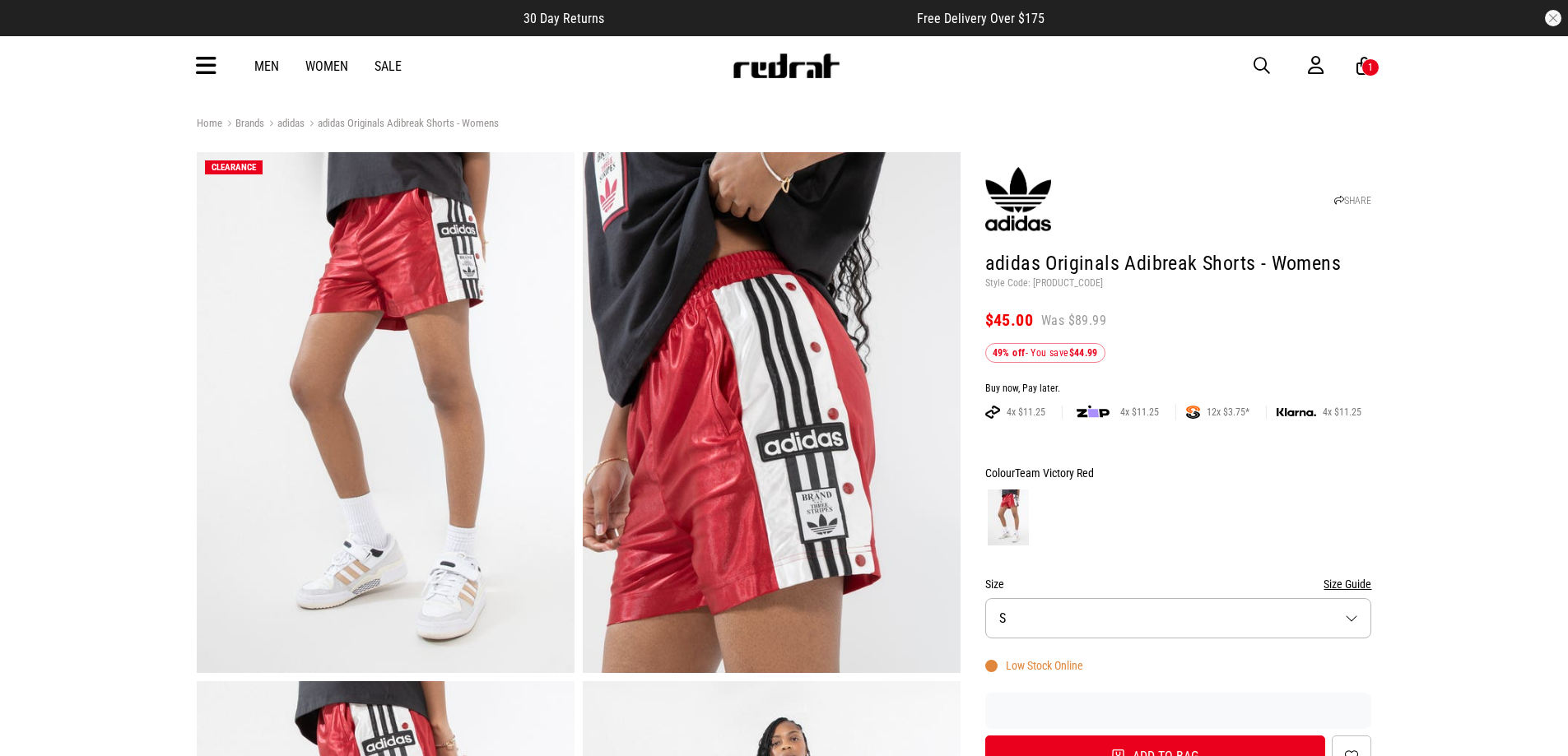 scroll, scrollTop: 0, scrollLeft: 0, axis: both 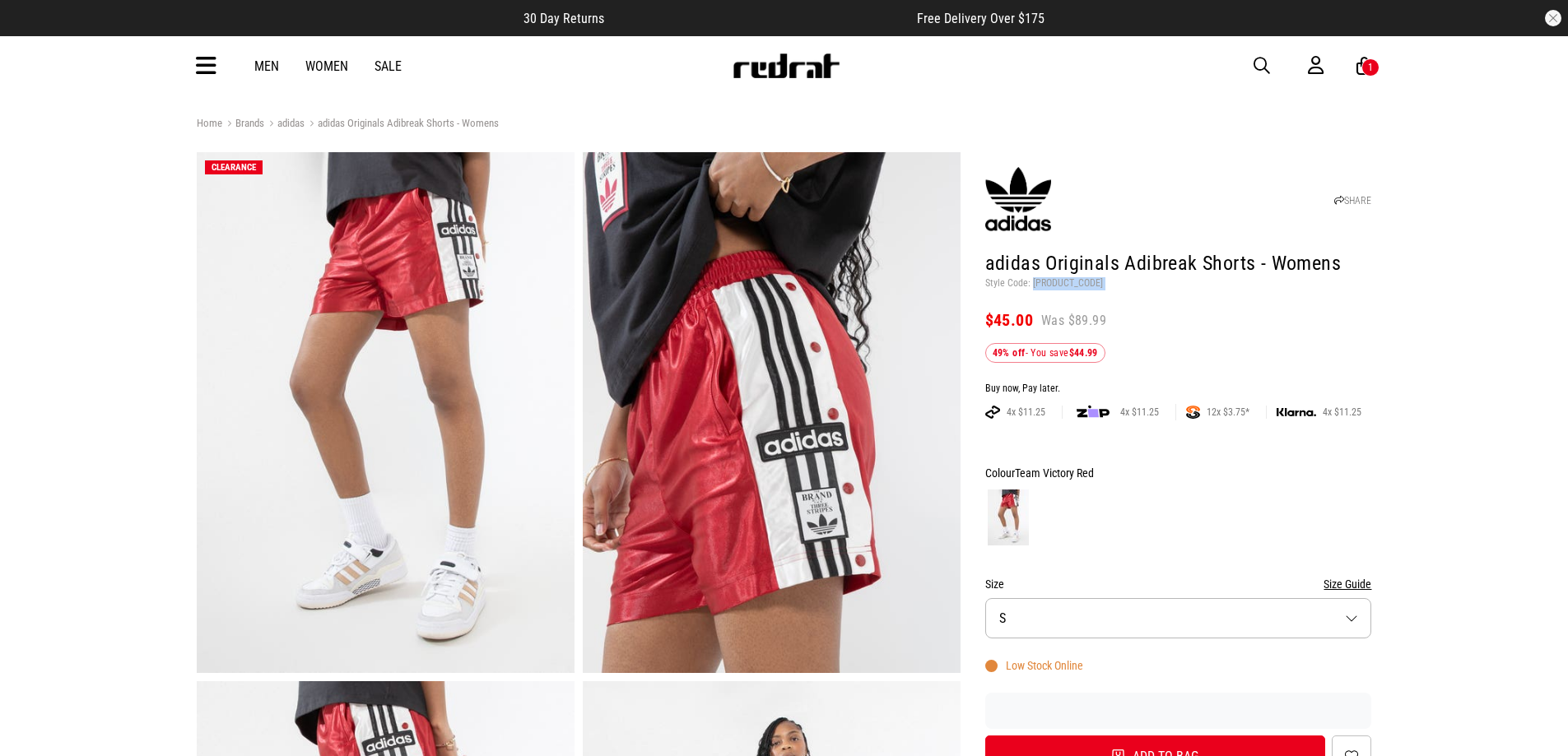 drag, startPoint x: 1059, startPoint y: 281, endPoint x: 1040, endPoint y: 284, distance: 19.235384 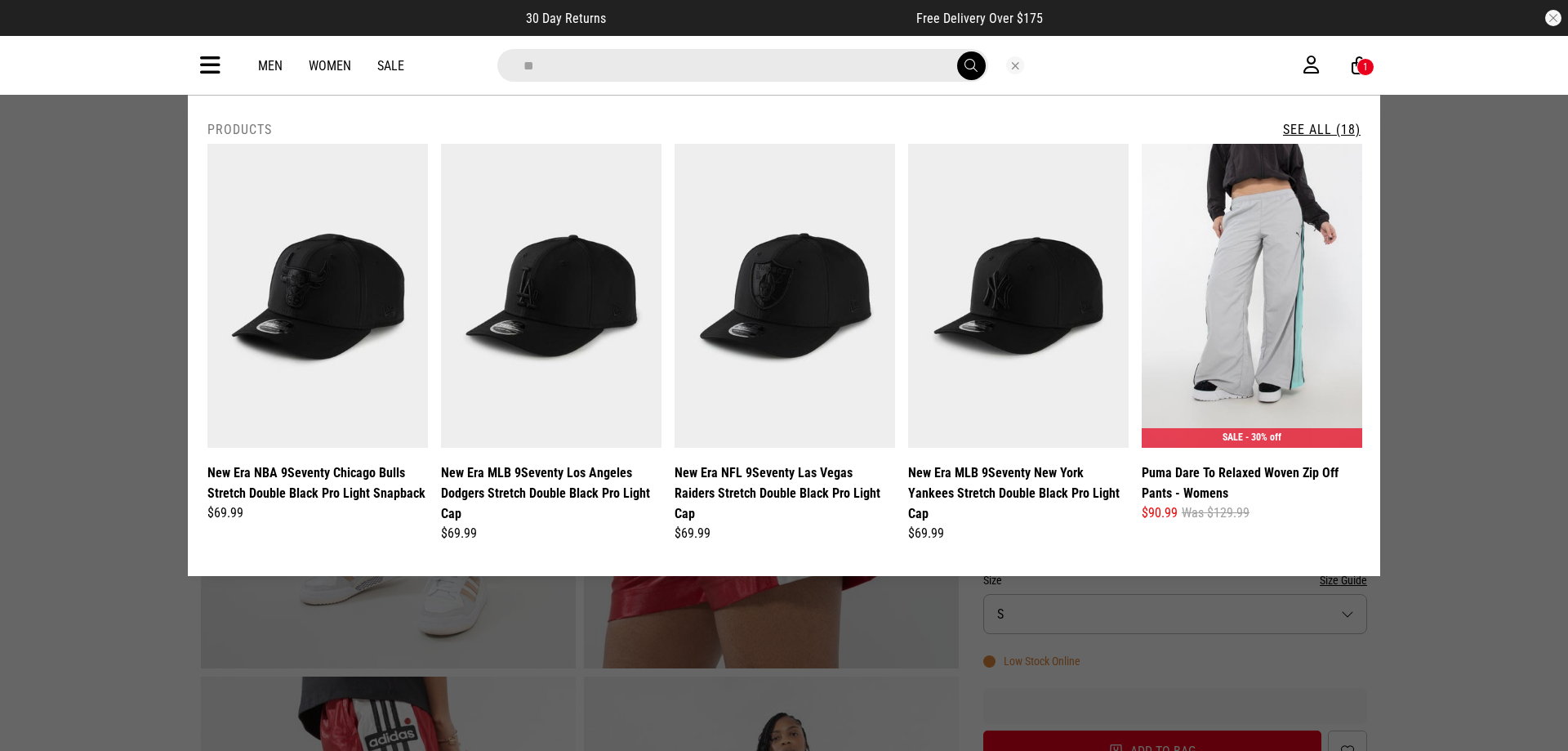 type on "*" 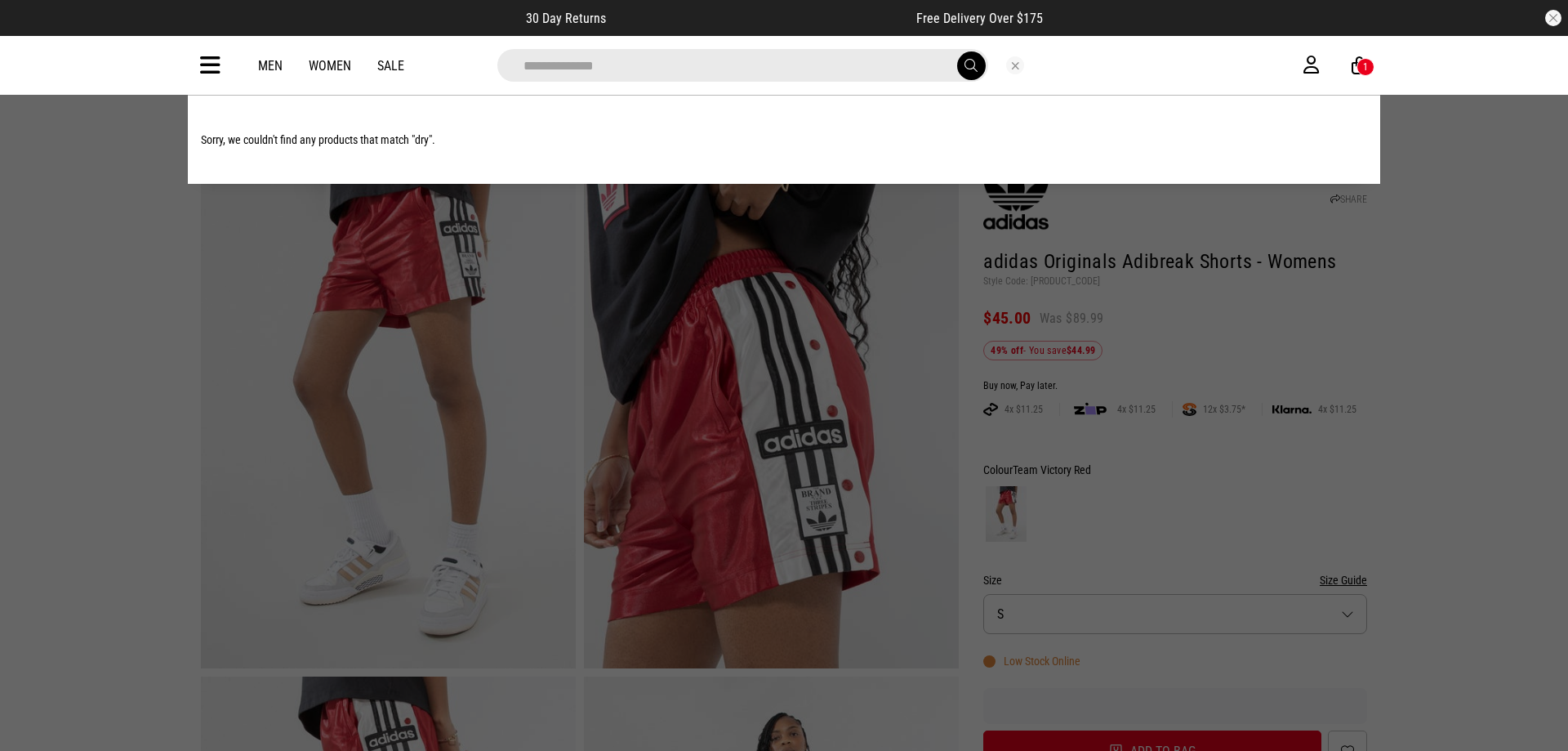 type on "**********" 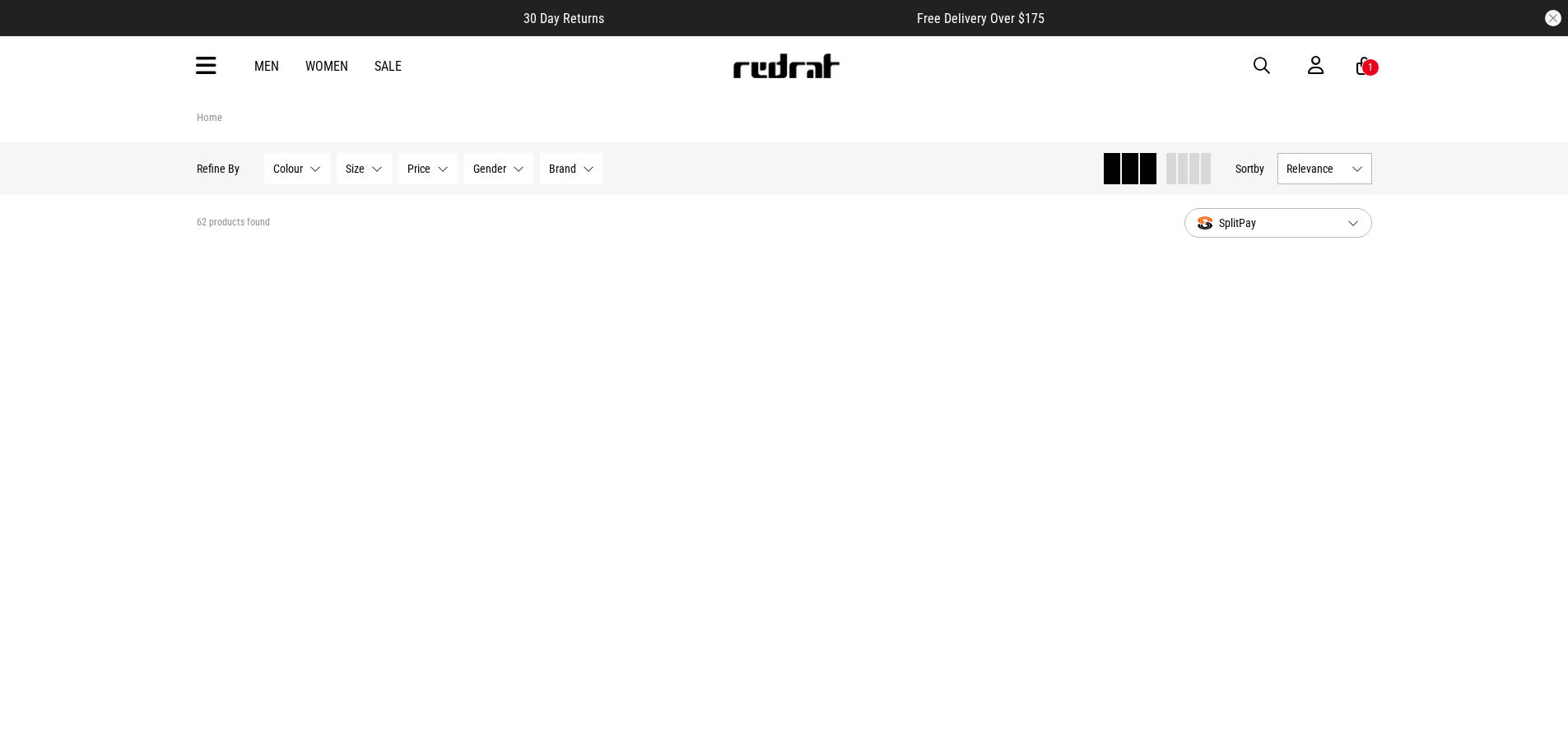 scroll, scrollTop: 0, scrollLeft: 0, axis: both 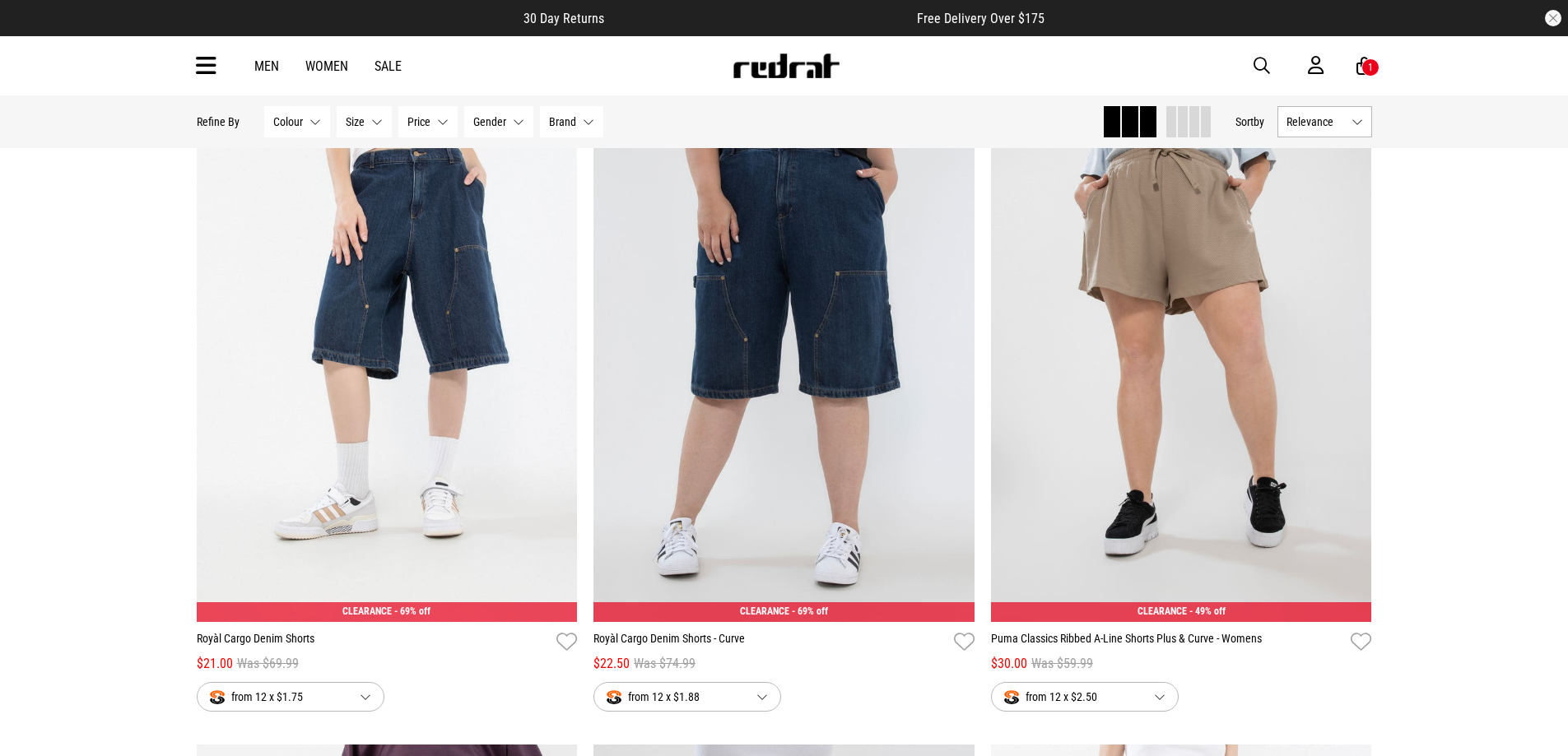 click at bounding box center [1262, 66] 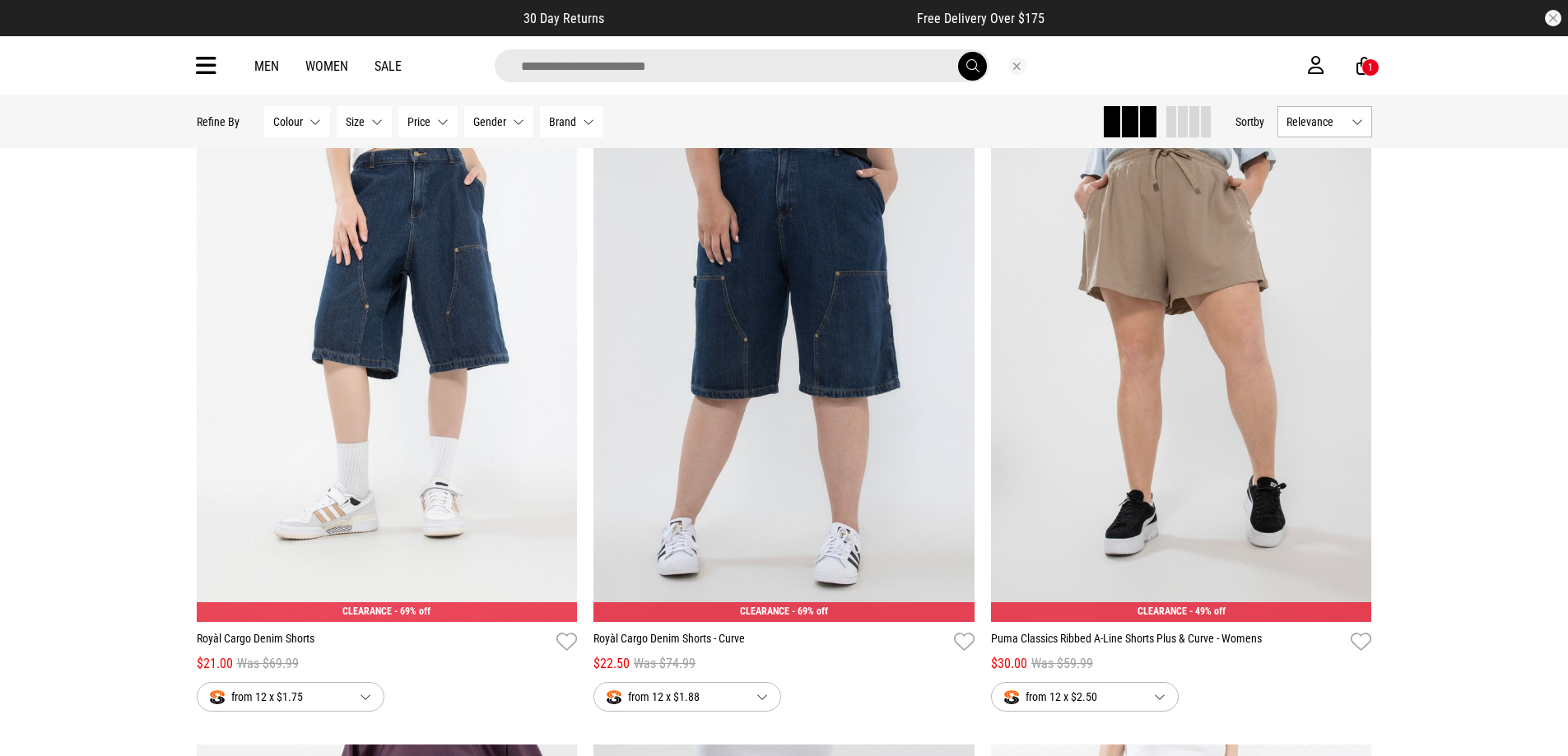 click at bounding box center (742, 66) 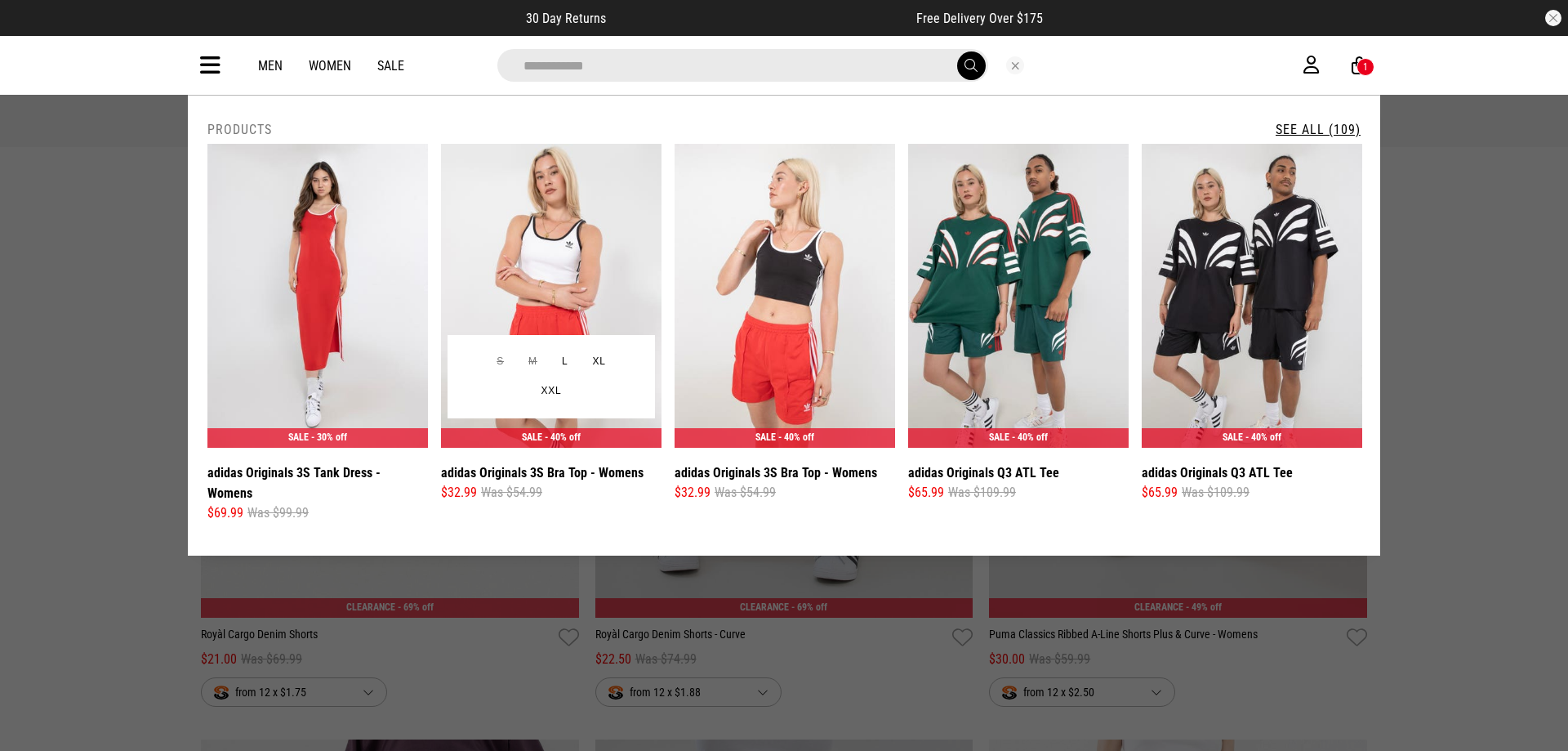 type on "**********" 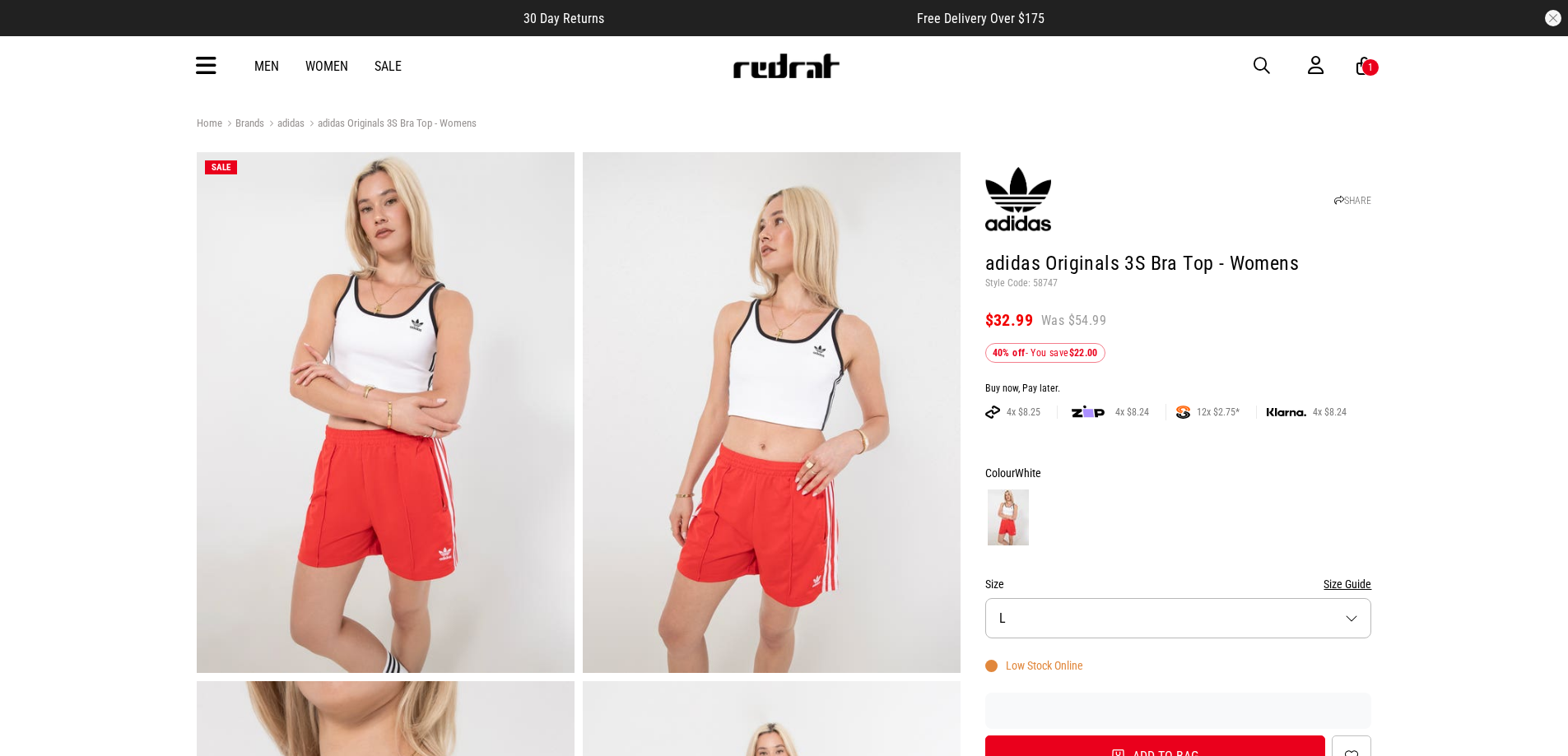 scroll, scrollTop: 0, scrollLeft: 0, axis: both 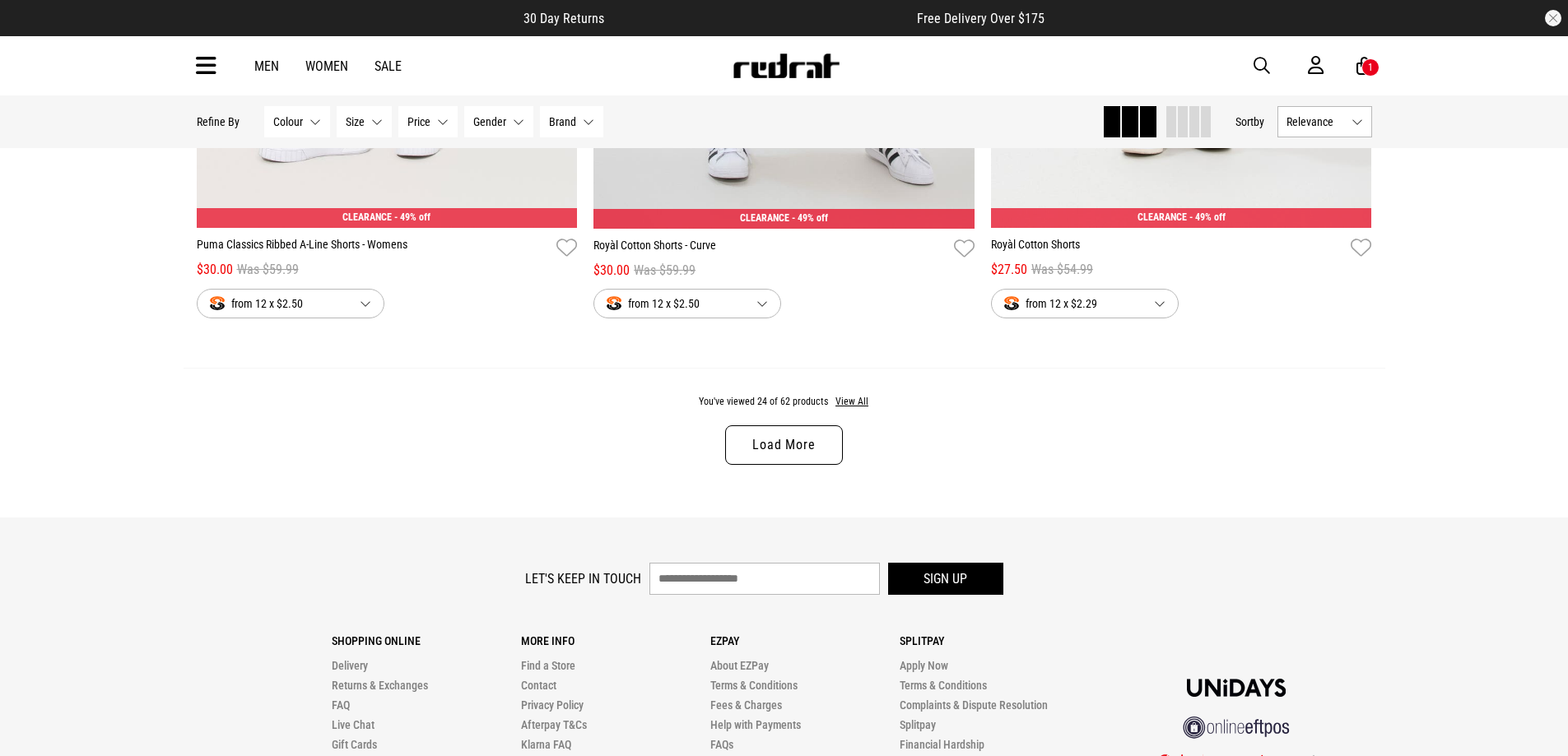 click on "Load More" at bounding box center [784, 445] 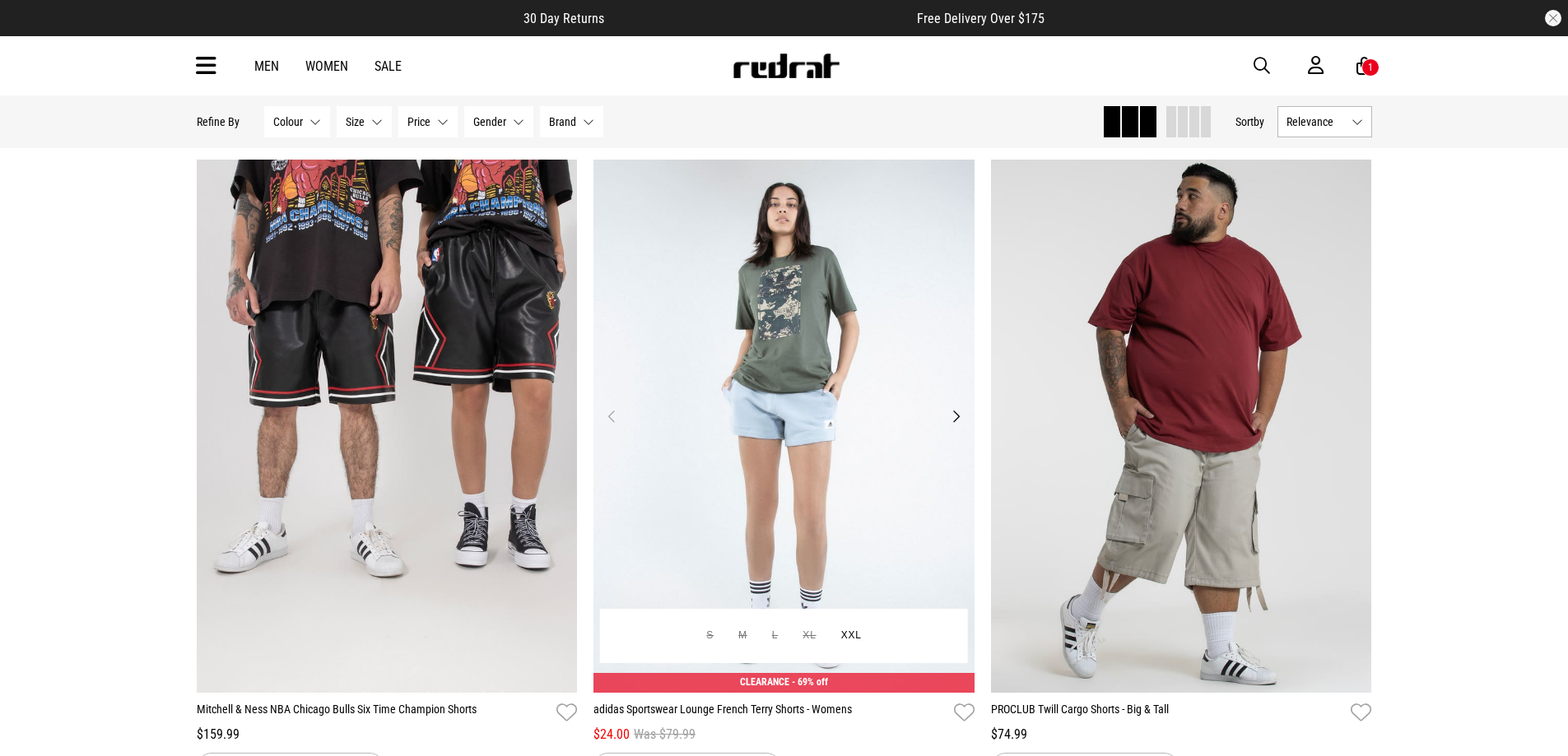scroll, scrollTop: 7075, scrollLeft: 0, axis: vertical 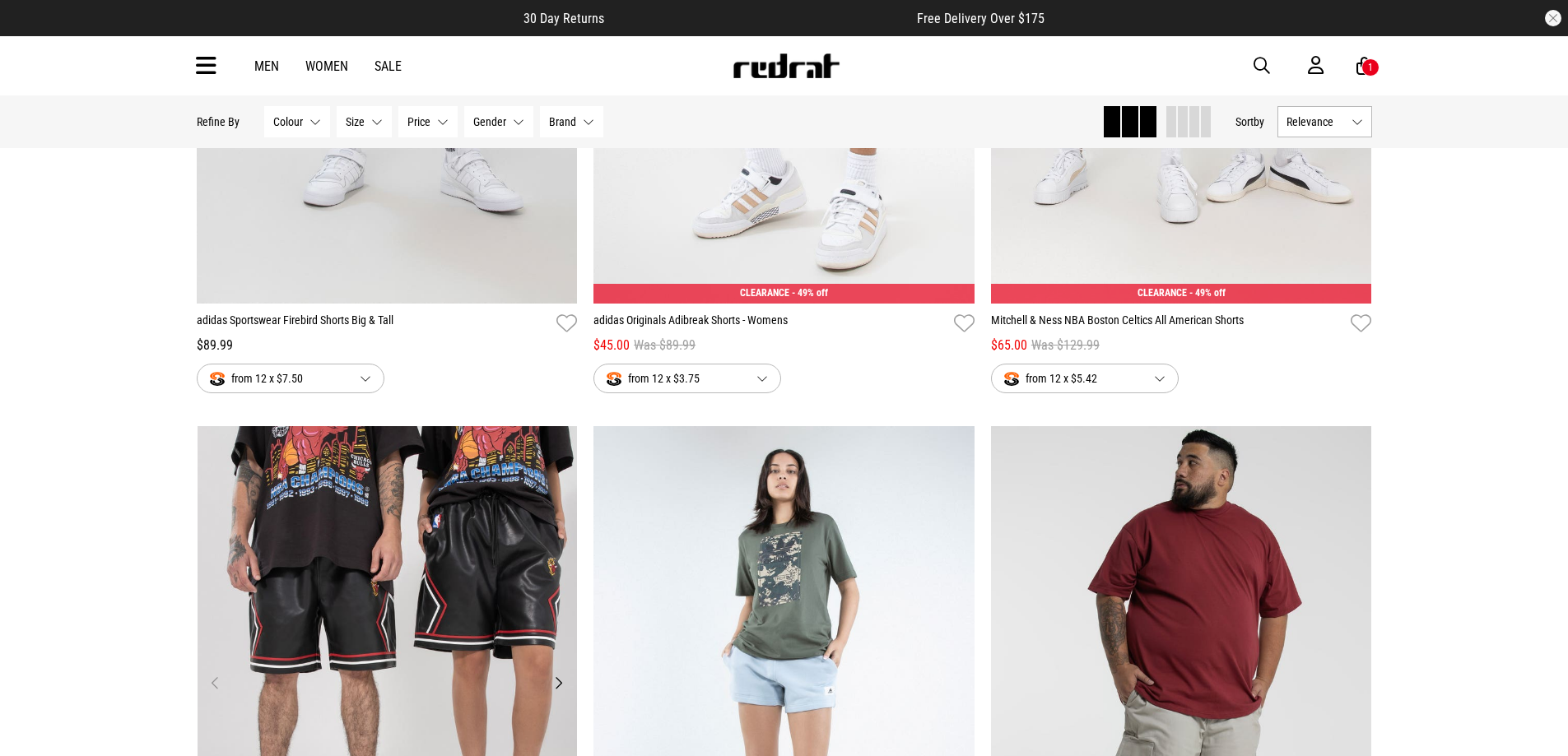 click at bounding box center [388, 693] 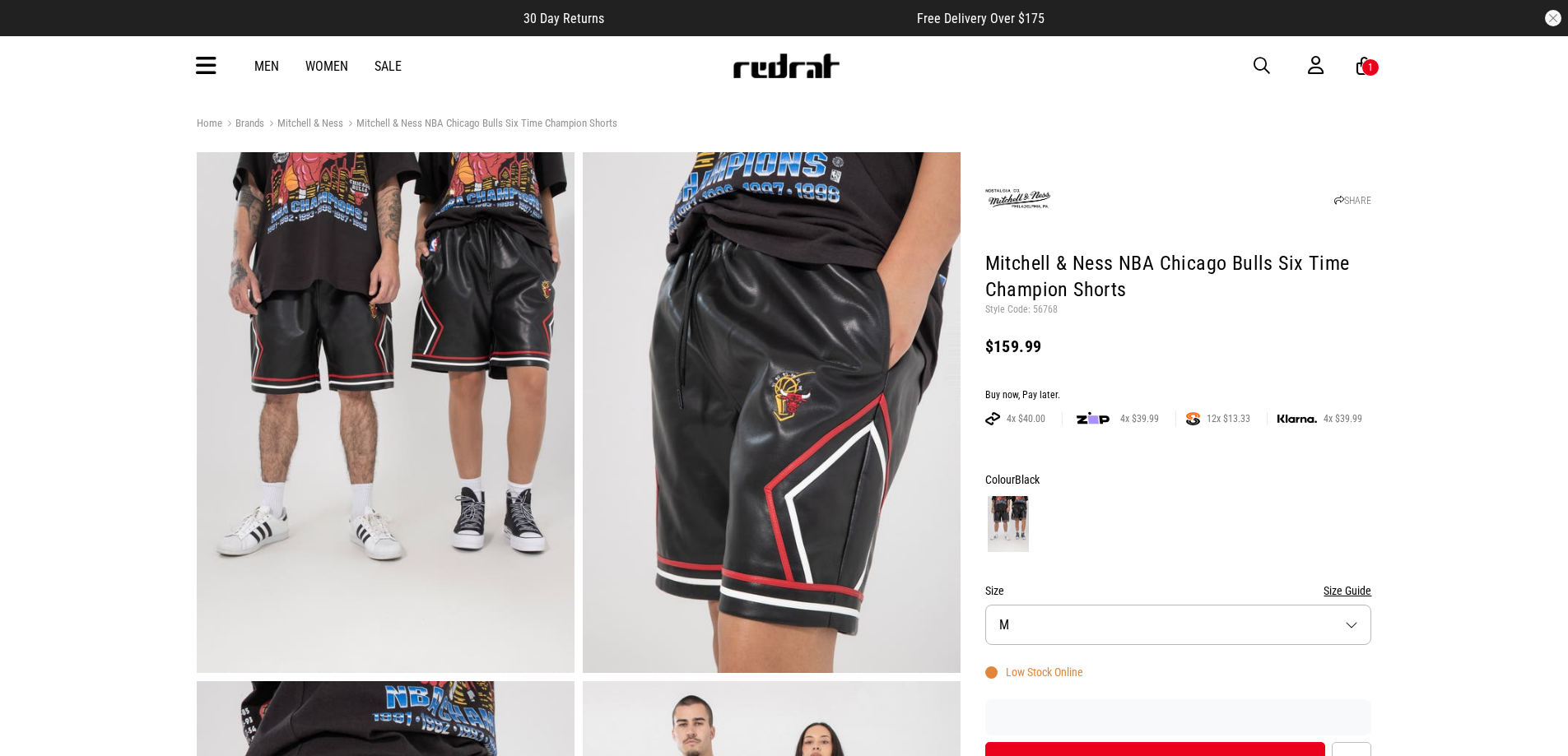 scroll, scrollTop: 0, scrollLeft: 0, axis: both 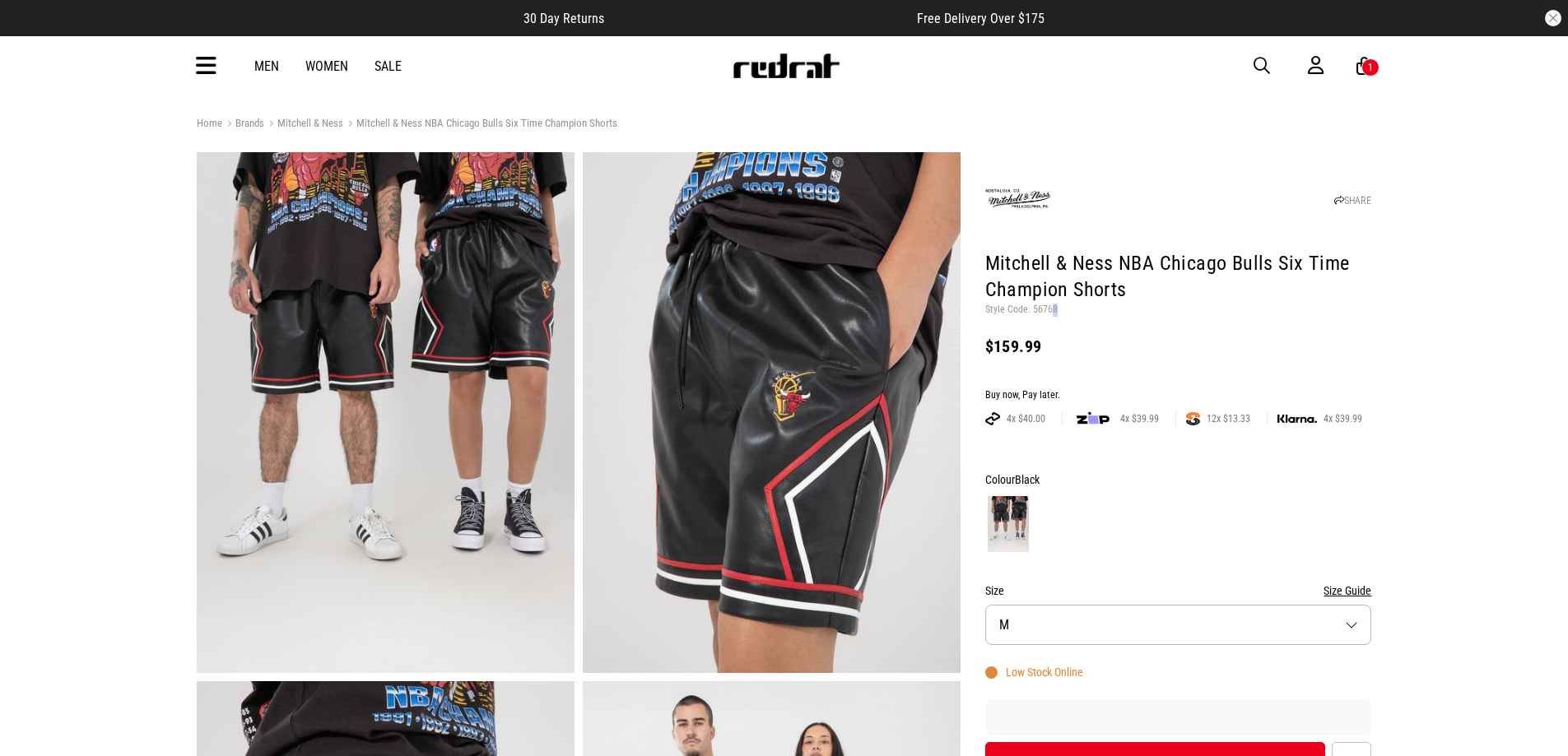 click on "Style Code: 56768" at bounding box center [1179, 310] 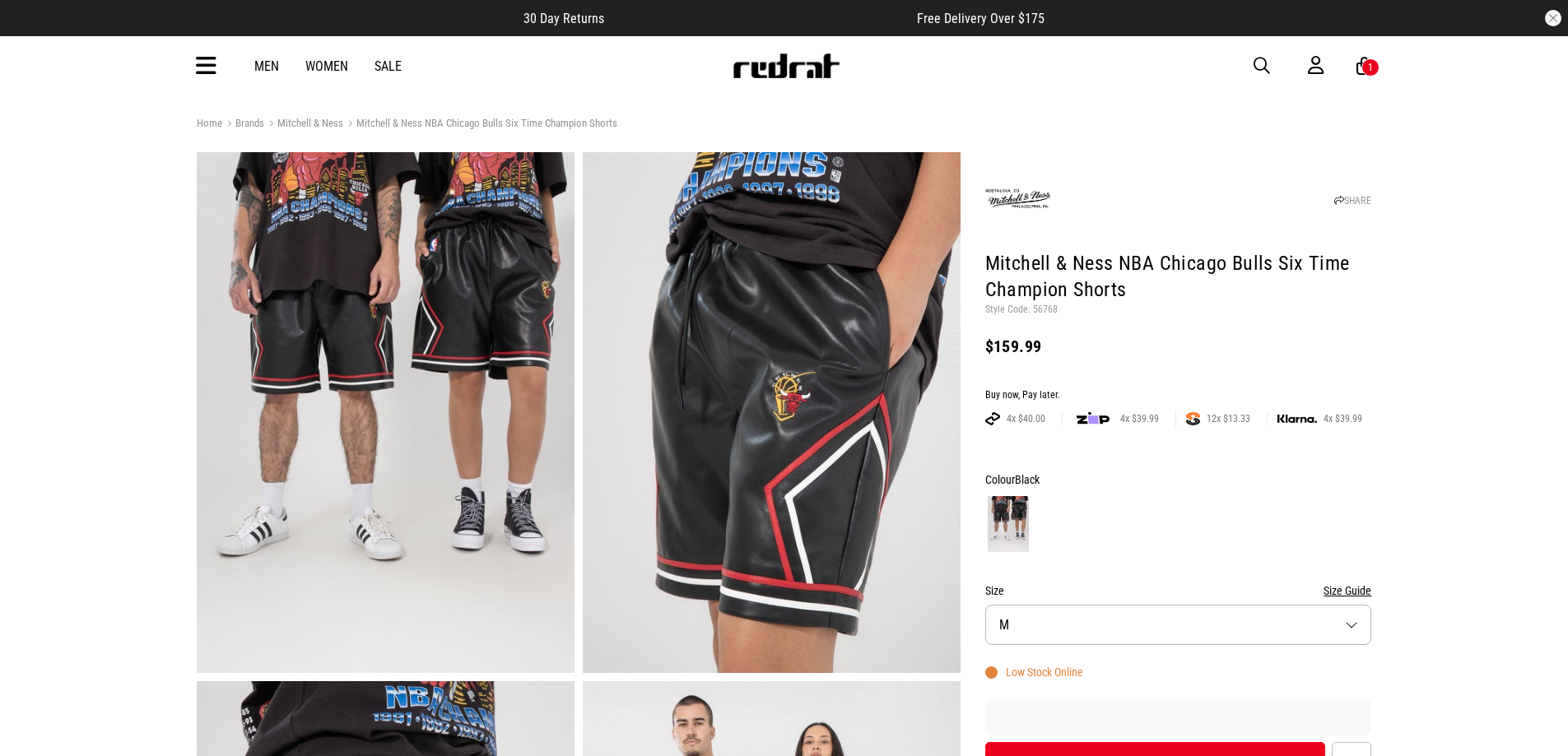 click on "Style Code: 56768" at bounding box center (1179, 310) 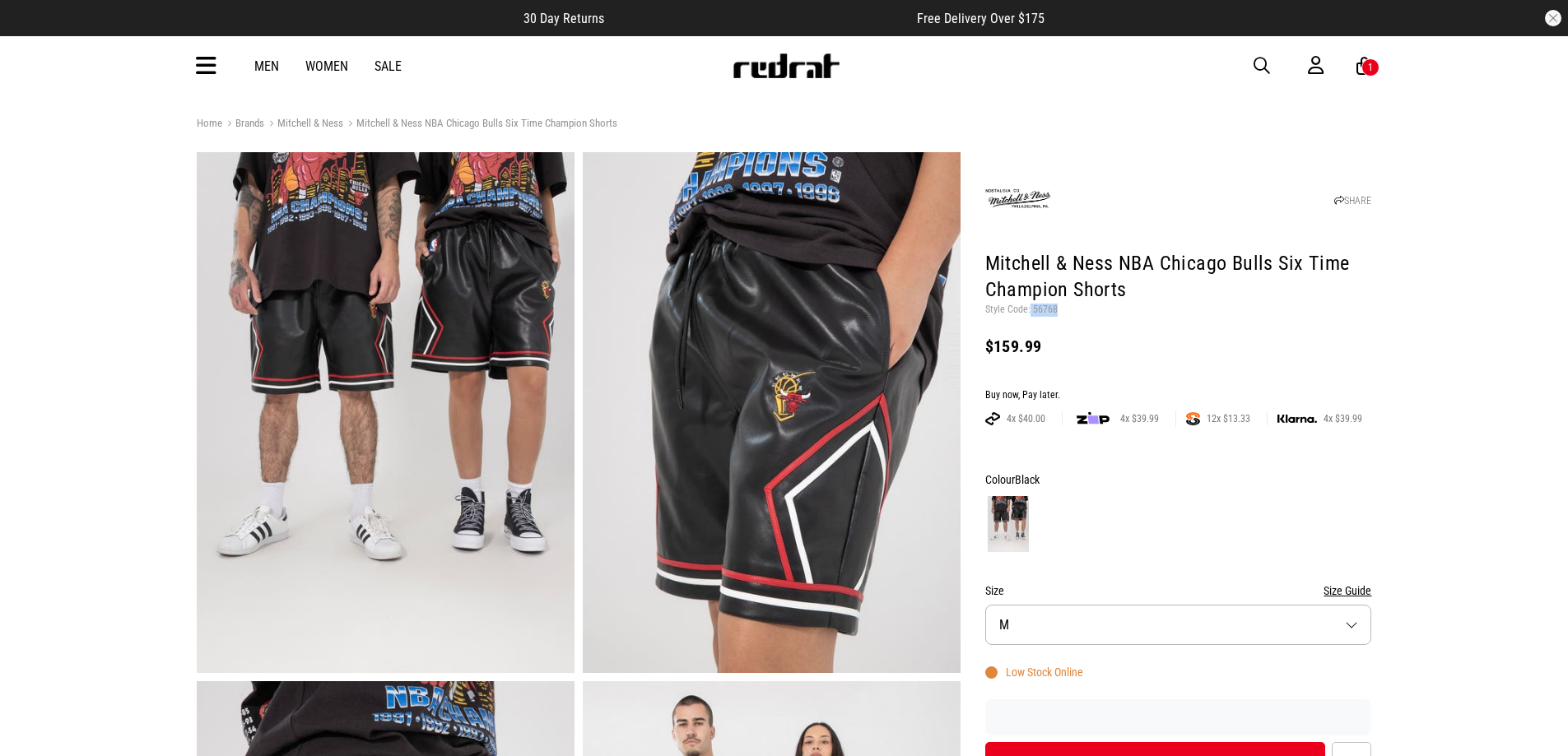 drag, startPoint x: 1059, startPoint y: 310, endPoint x: 1030, endPoint y: 310, distance: 29 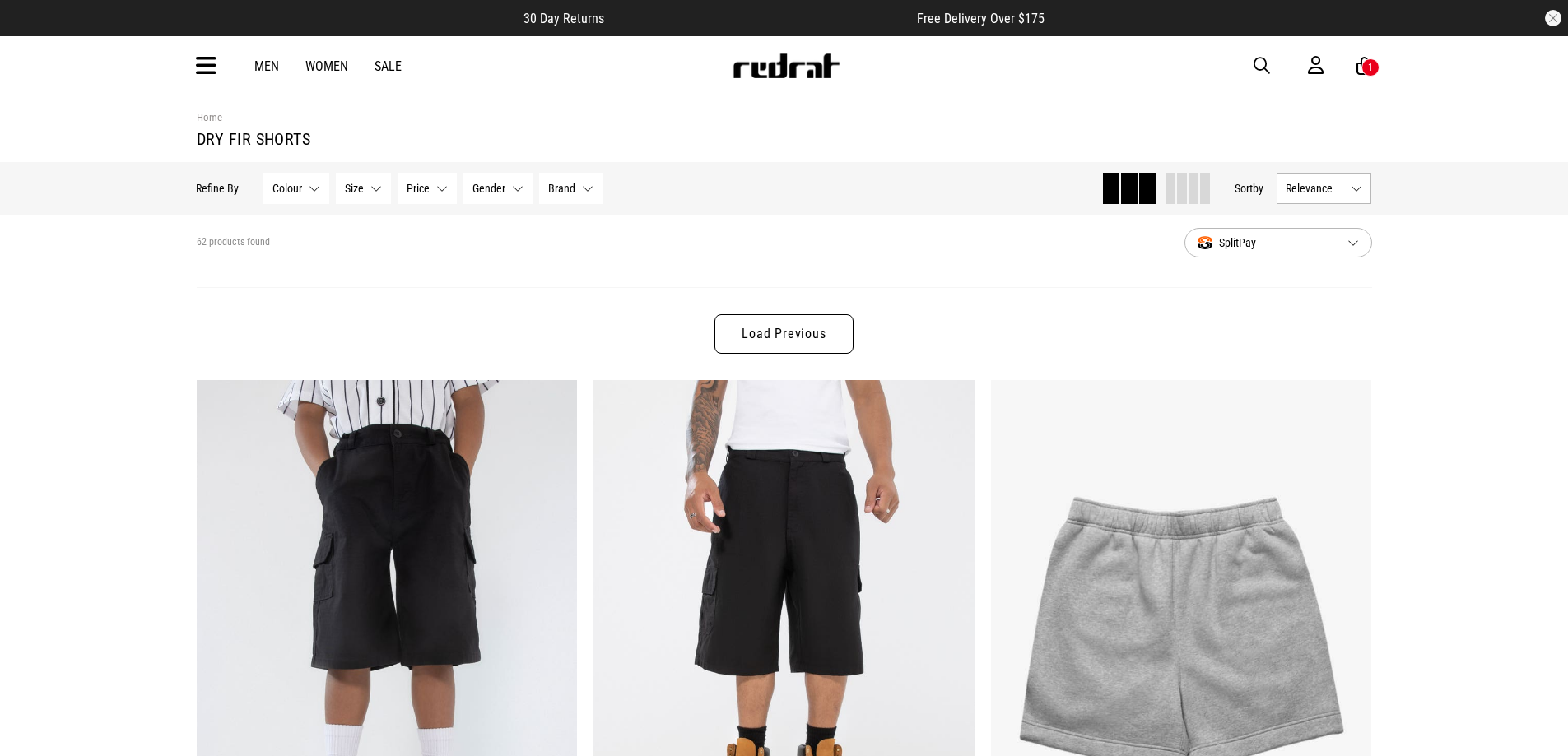 scroll, scrollTop: 1878, scrollLeft: 0, axis: vertical 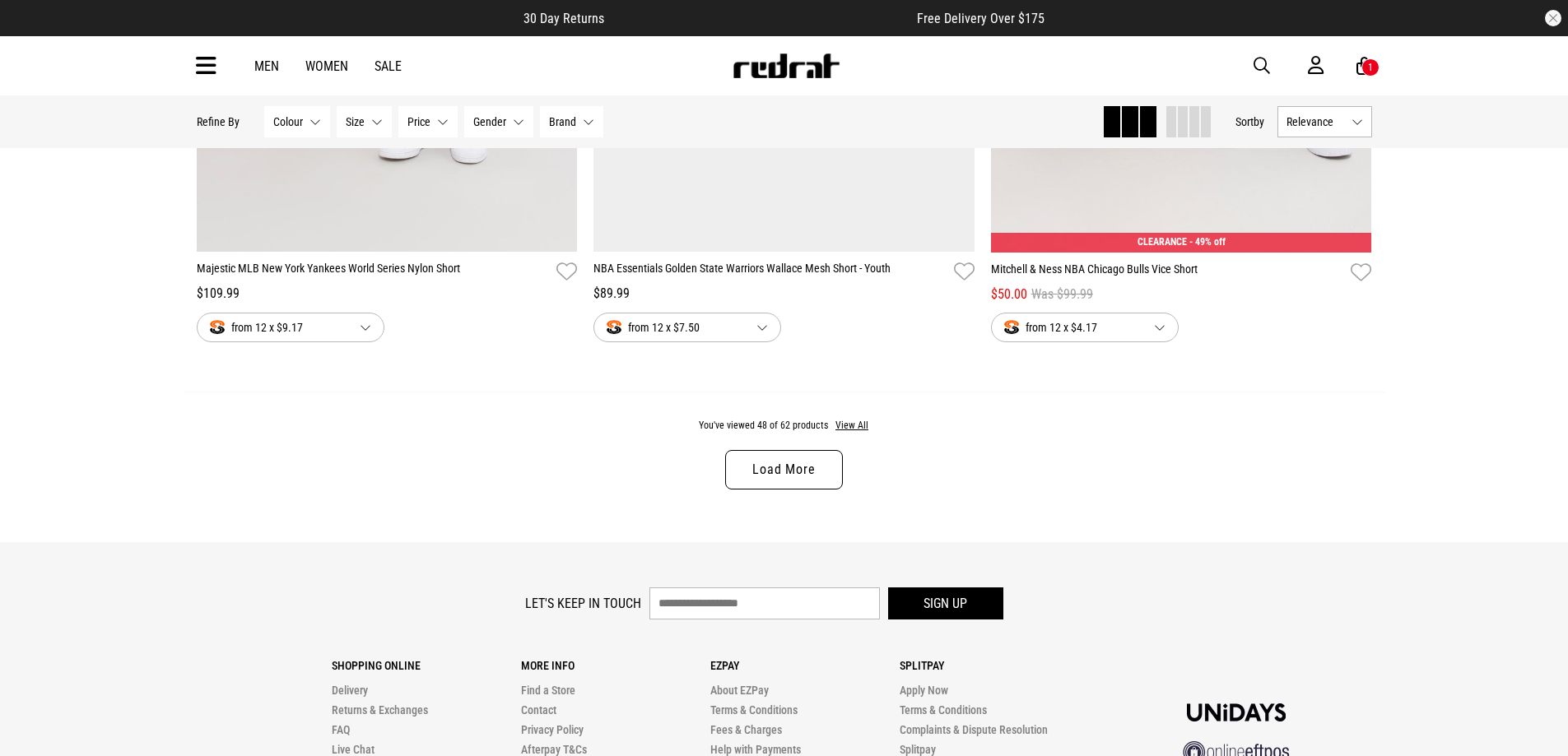 drag, startPoint x: 762, startPoint y: 472, endPoint x: 809, endPoint y: 473, distance: 47.01064 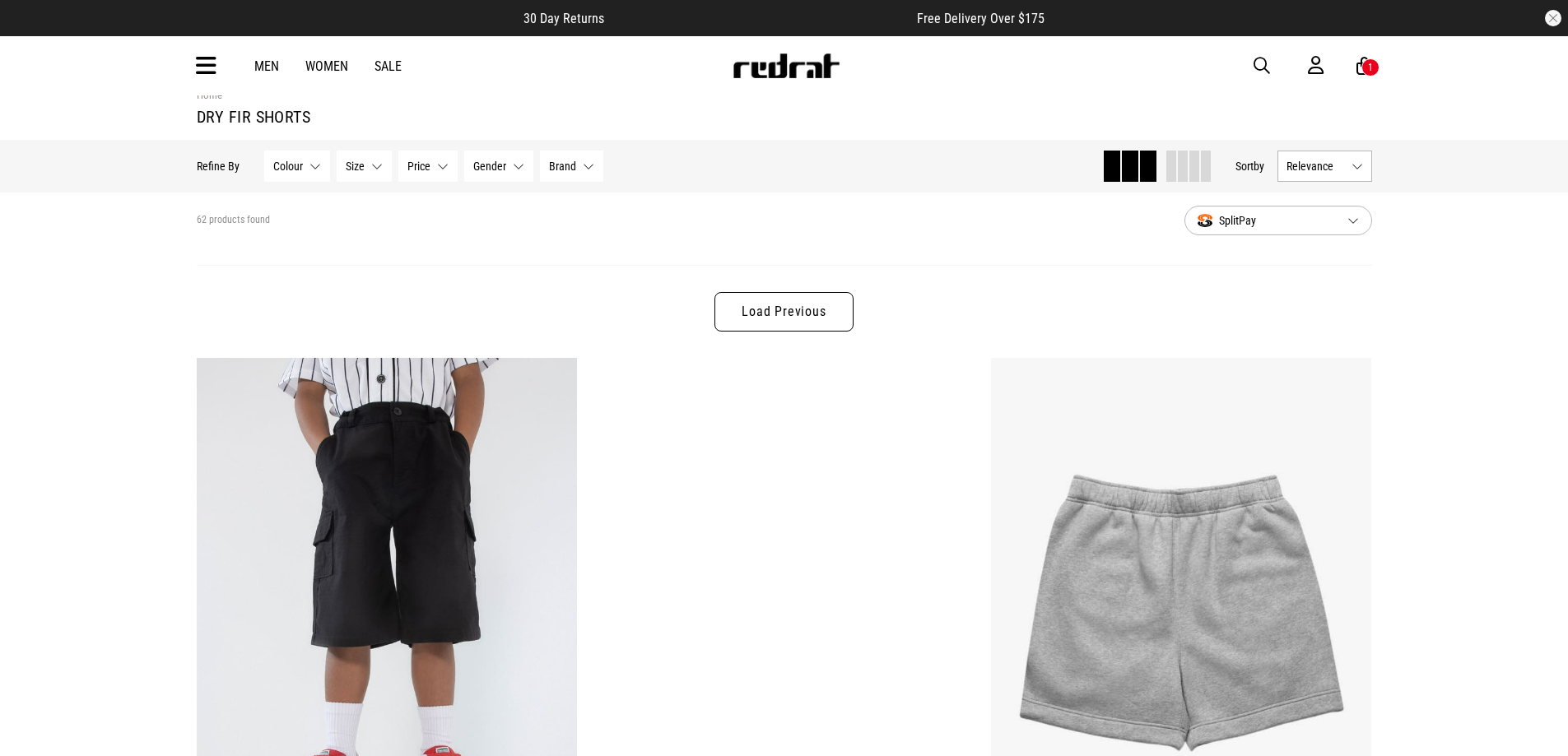 scroll, scrollTop: 0, scrollLeft: 0, axis: both 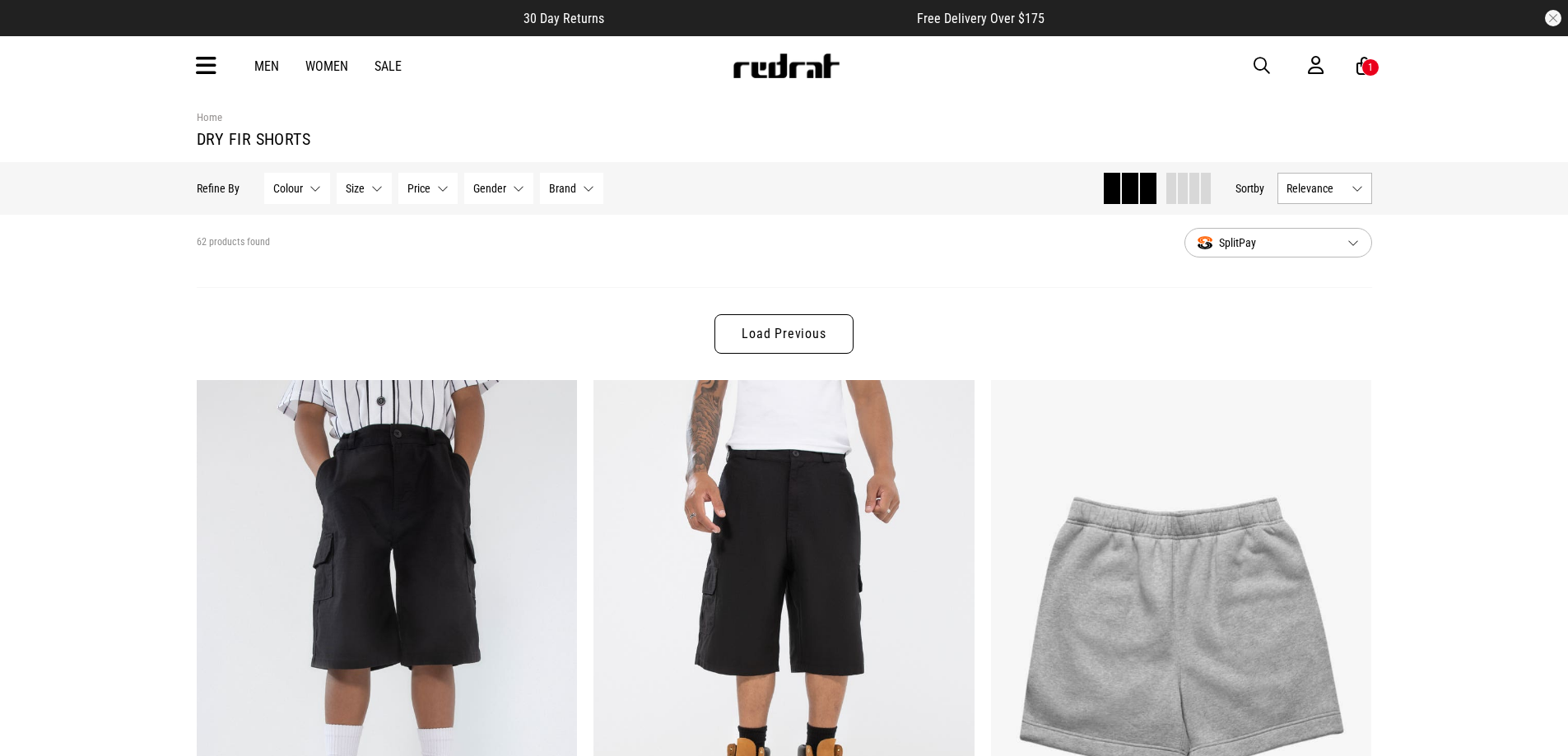 click on "Load Previous" at bounding box center [784, 334] 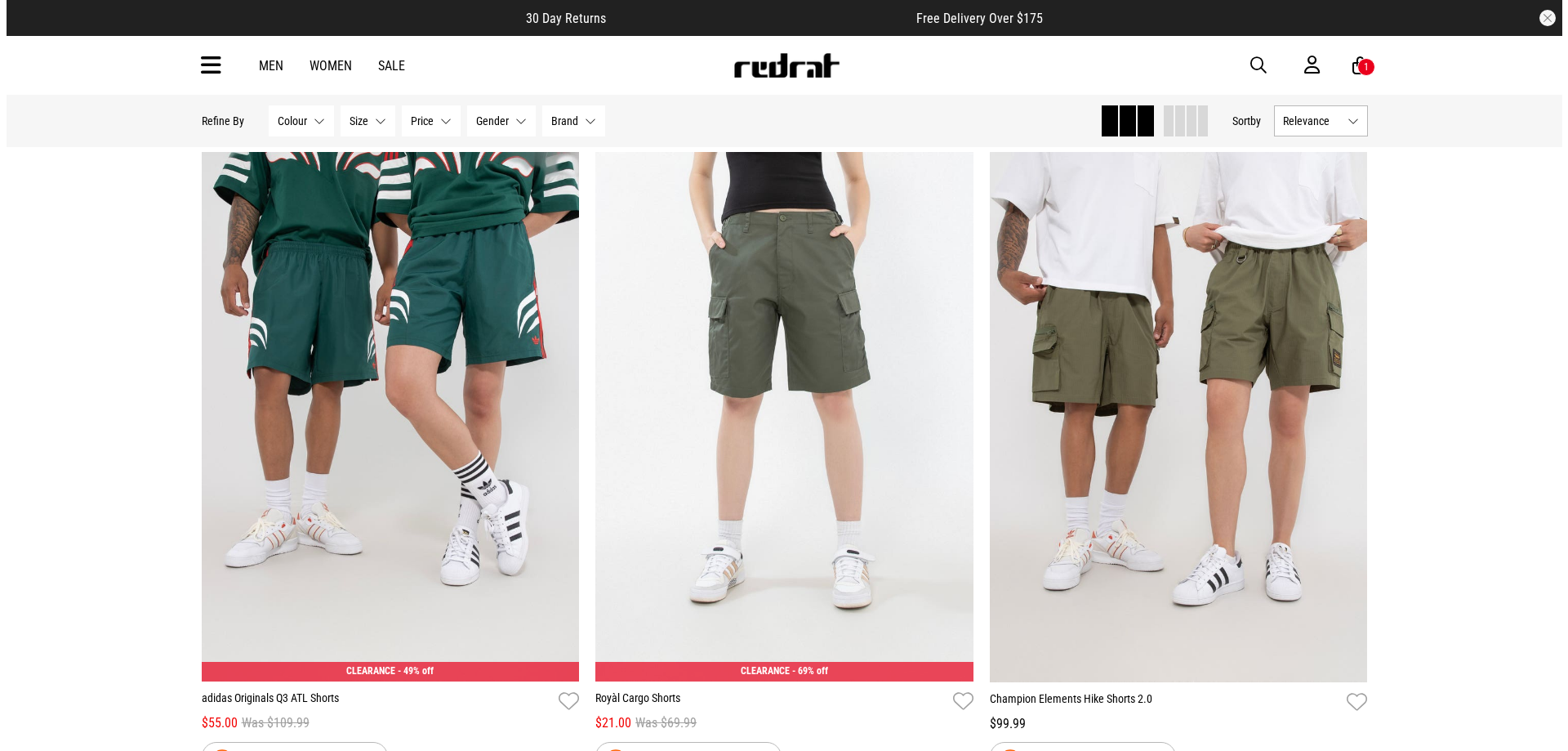 scroll, scrollTop: 3514, scrollLeft: 0, axis: vertical 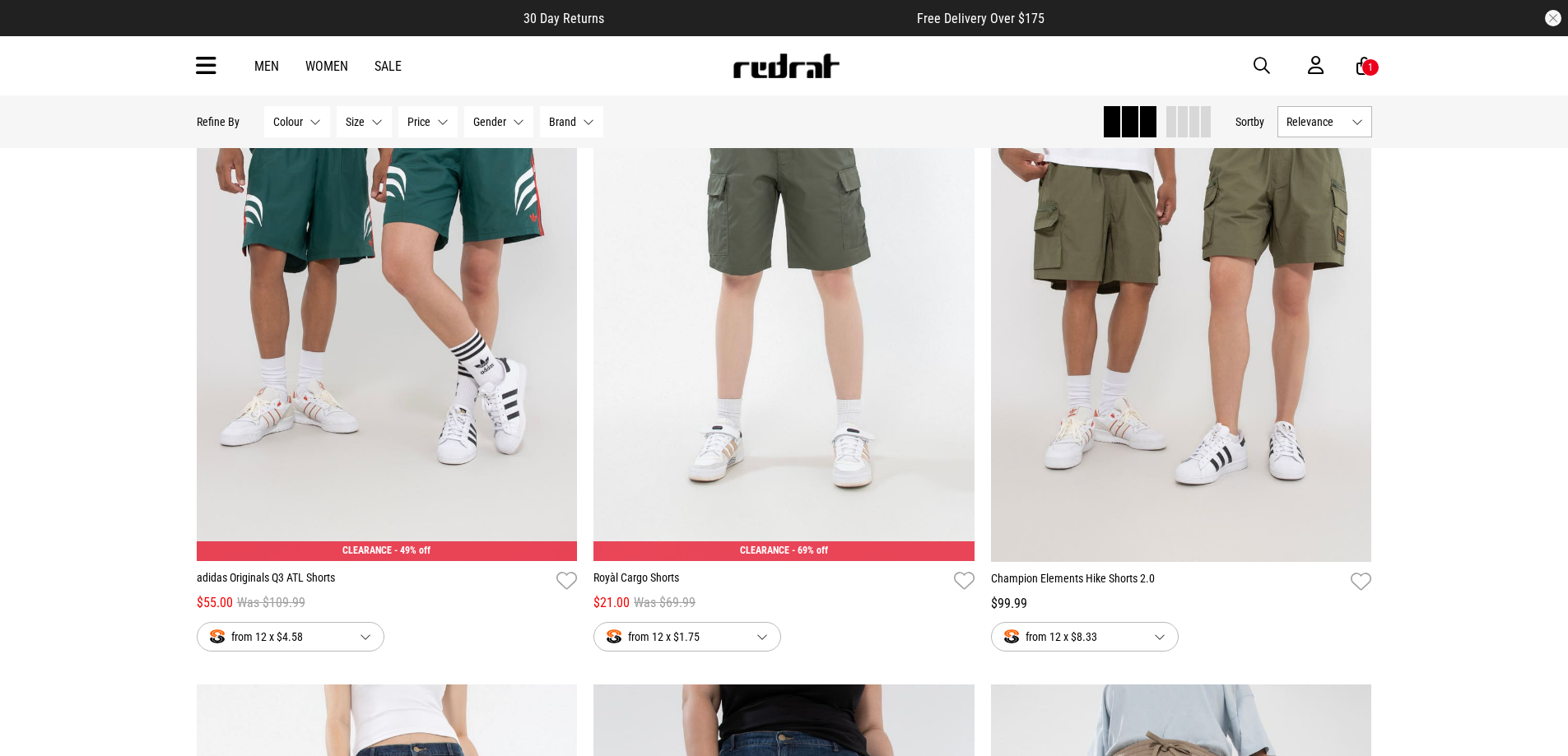 click at bounding box center (1262, 66) 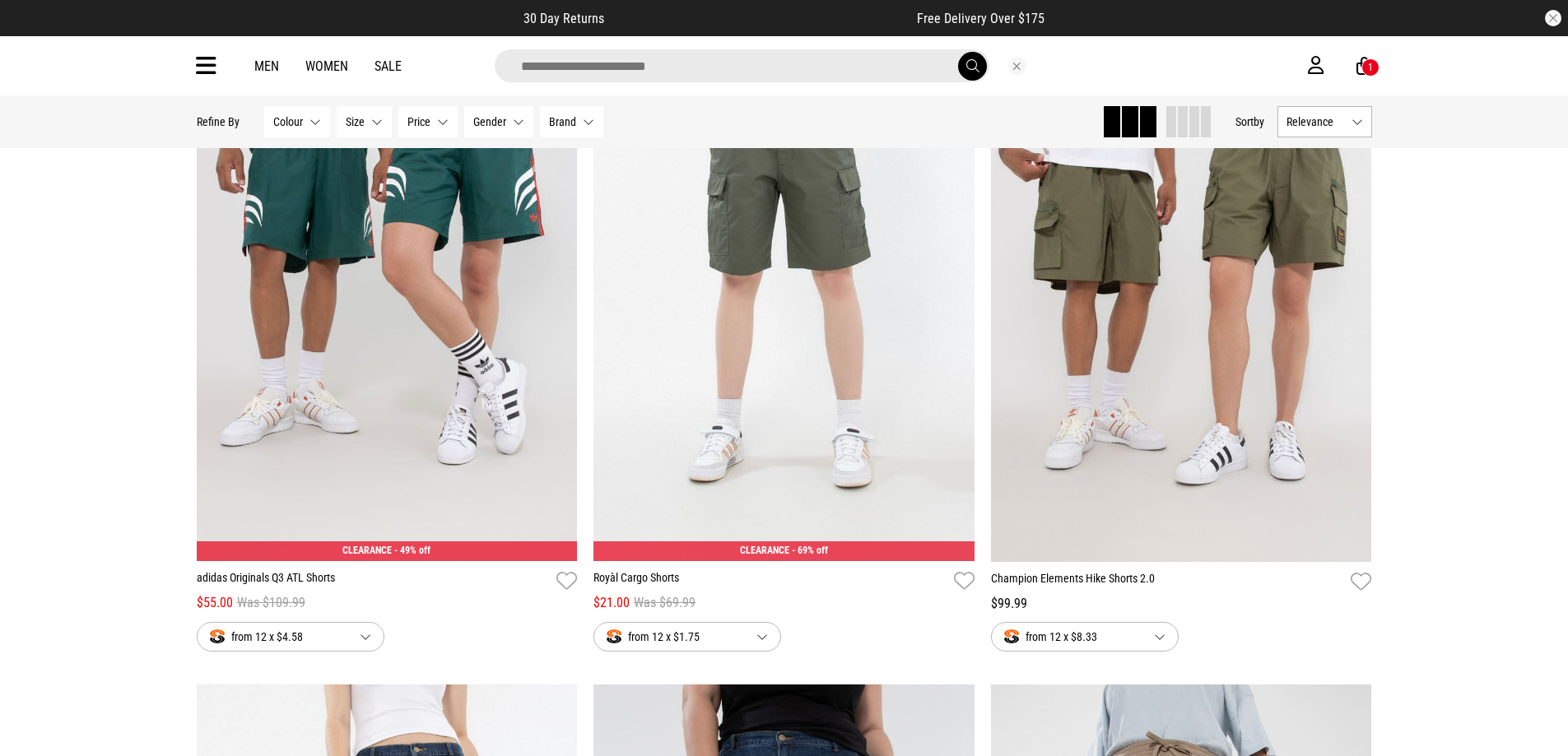click at bounding box center (742, 66) 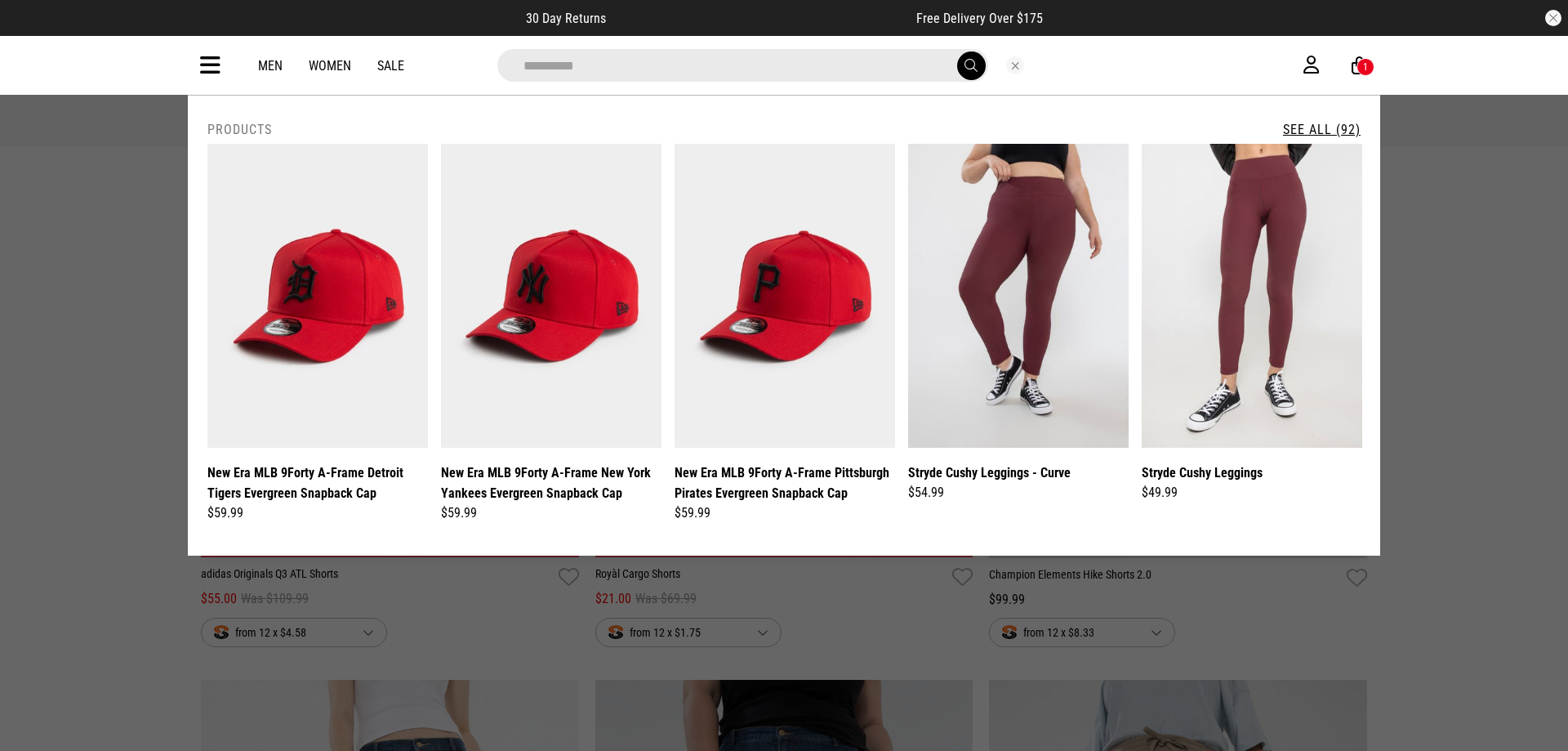 type on "**********" 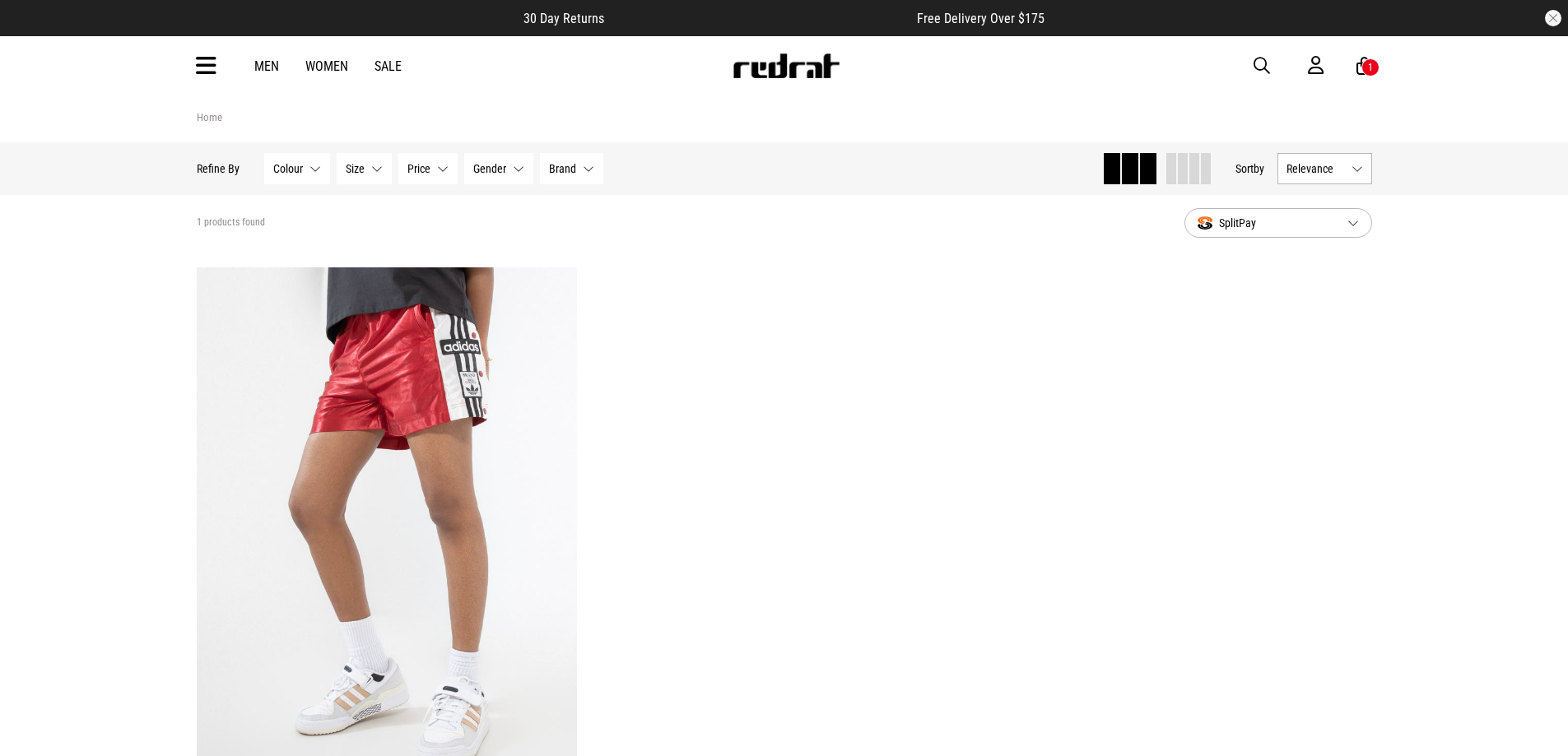 scroll, scrollTop: 0, scrollLeft: 0, axis: both 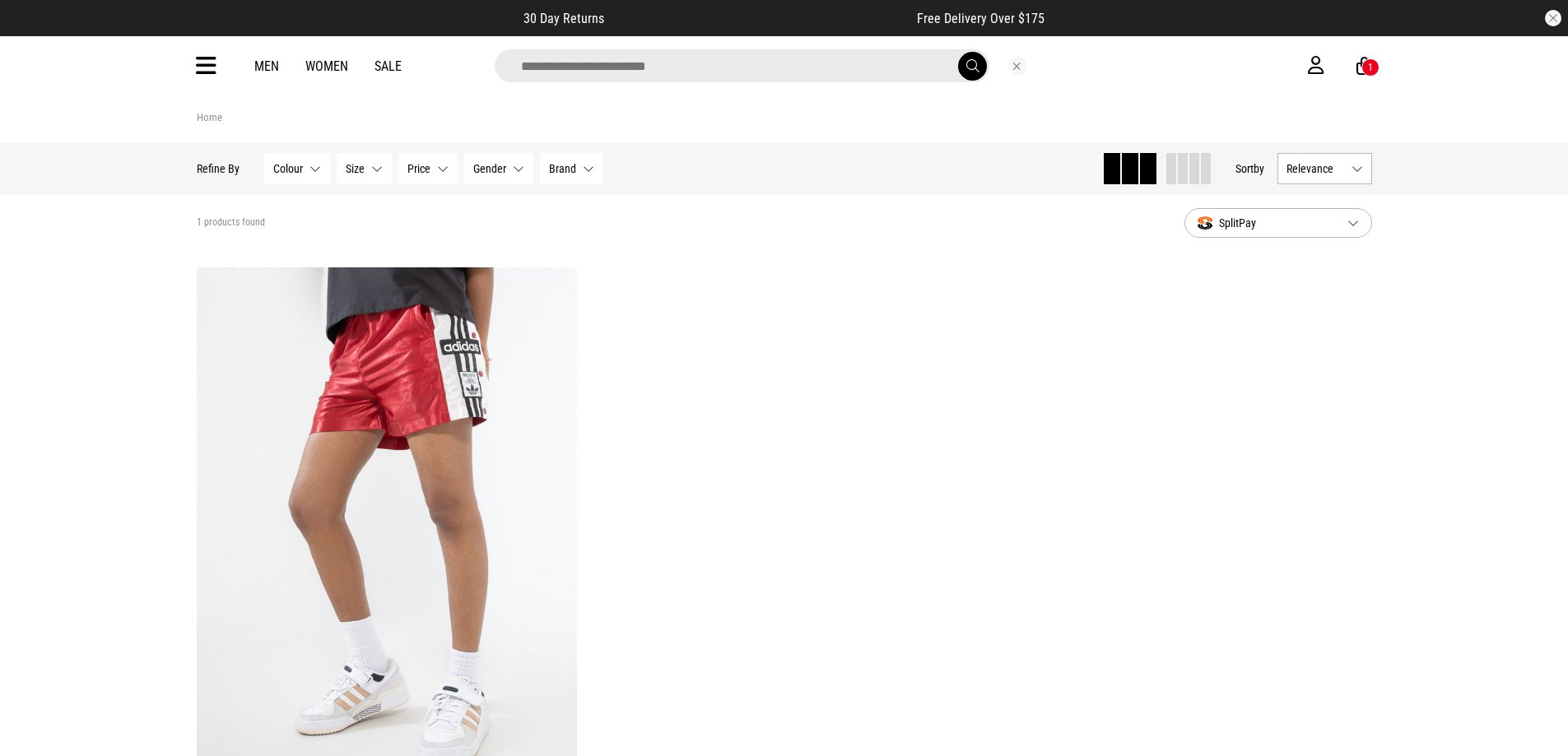 click at bounding box center (742, 66) 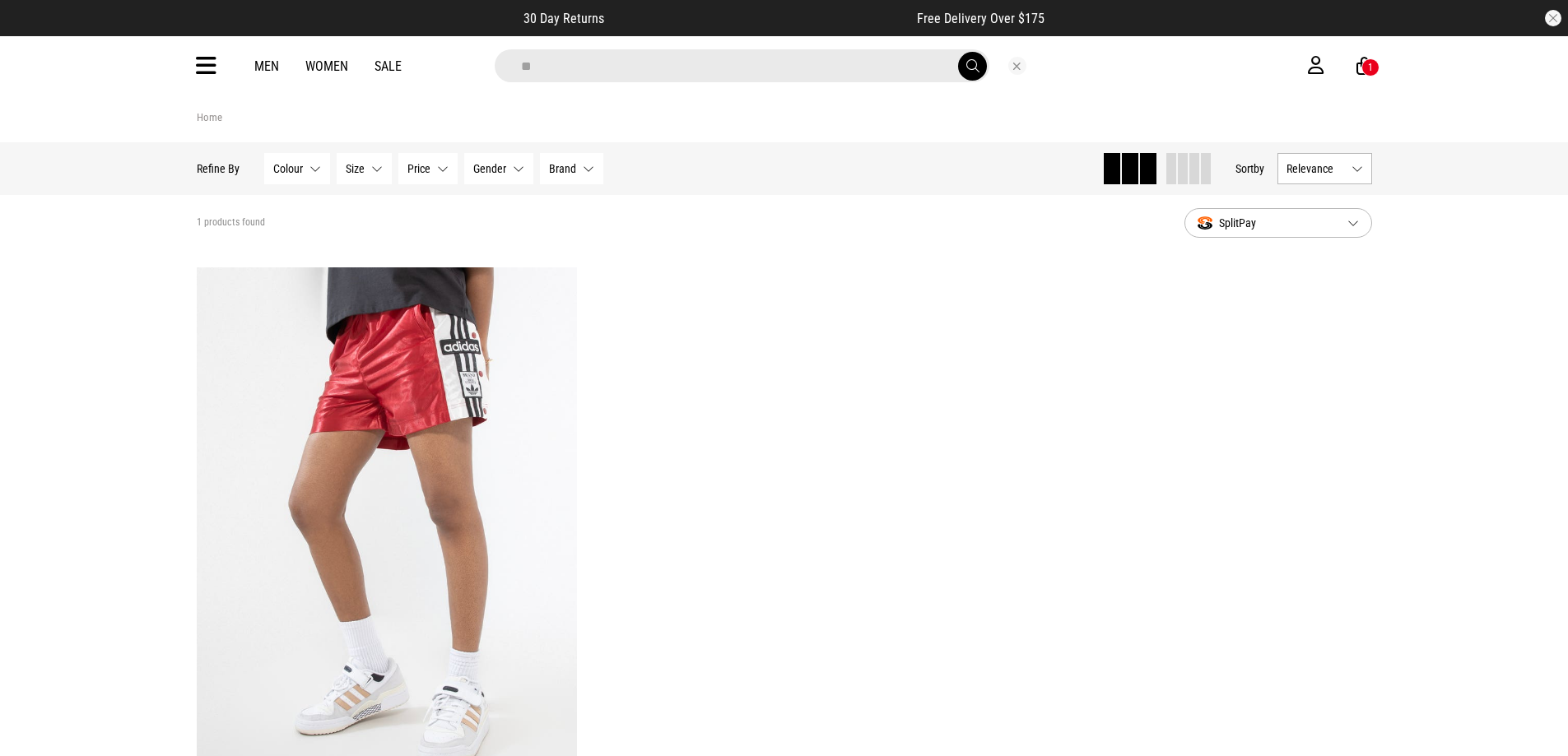 type on "*" 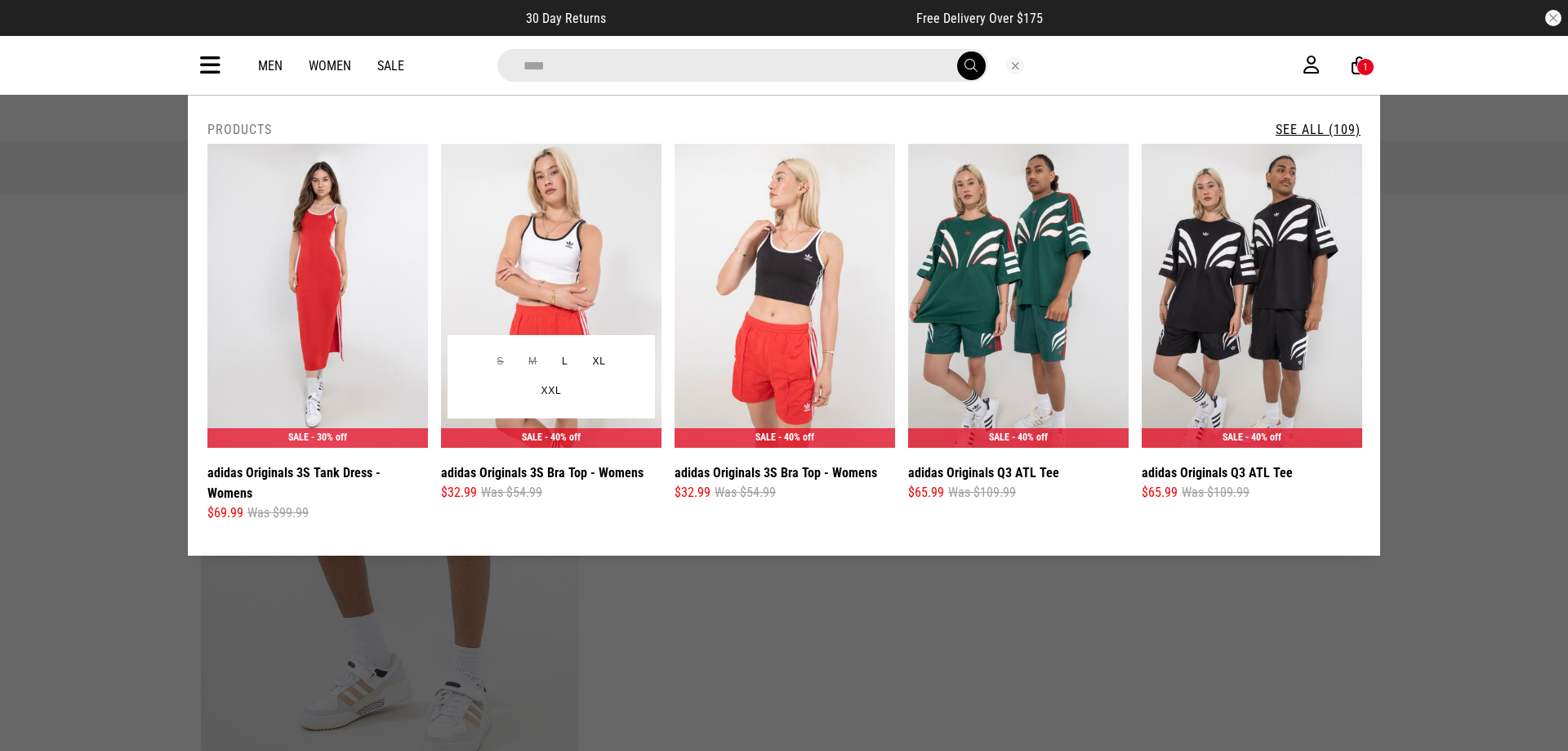 type on "****" 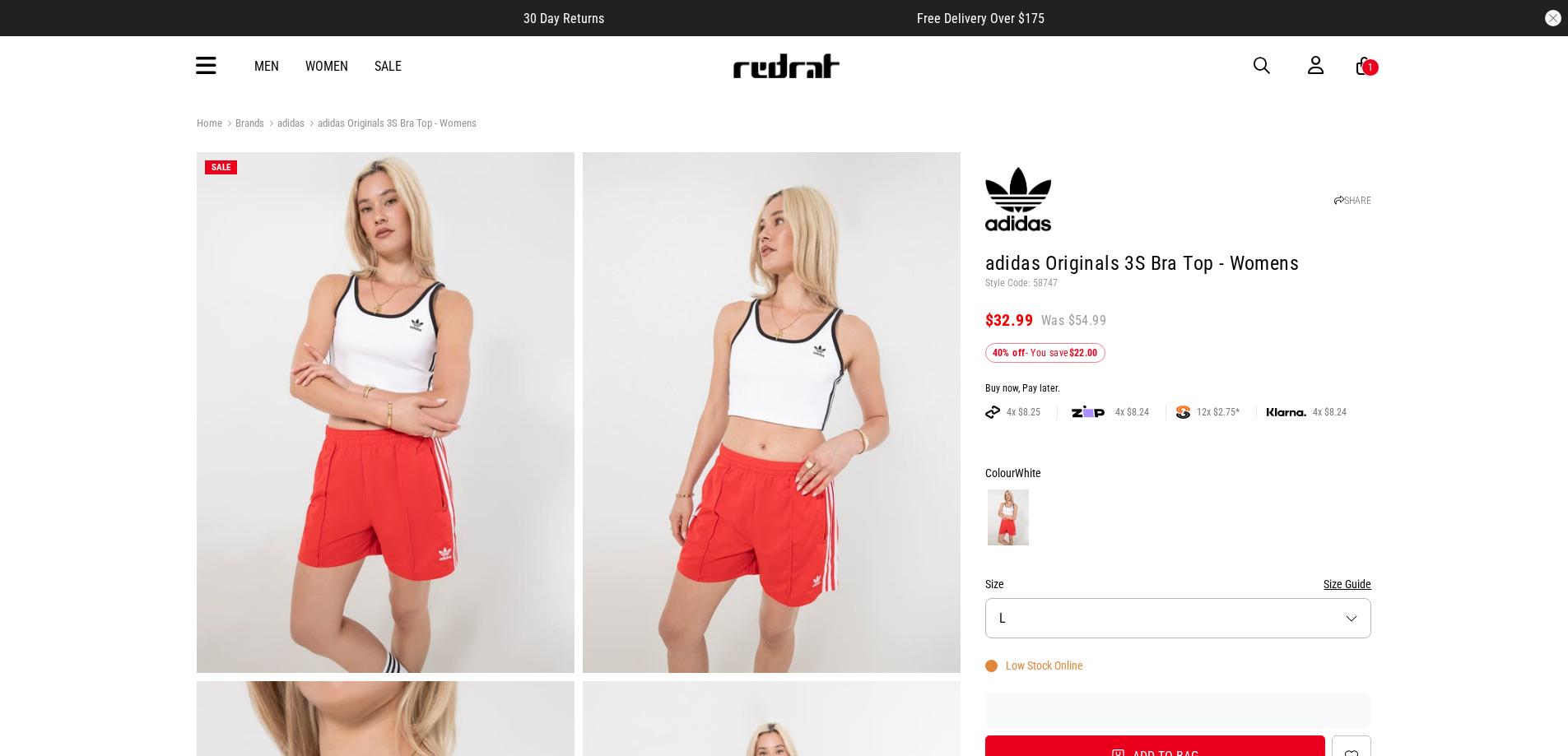 scroll, scrollTop: 0, scrollLeft: 0, axis: both 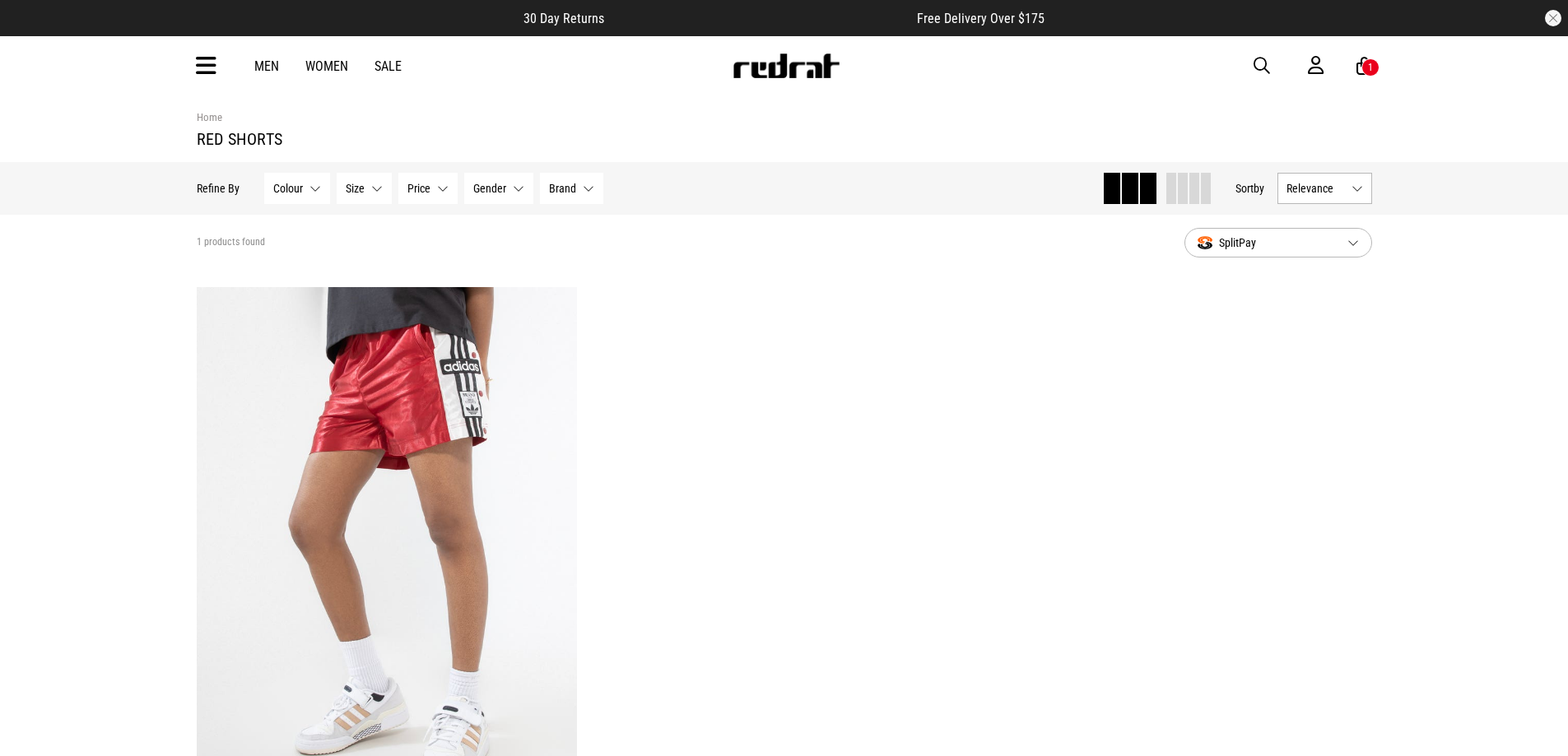 click at bounding box center [1262, 66] 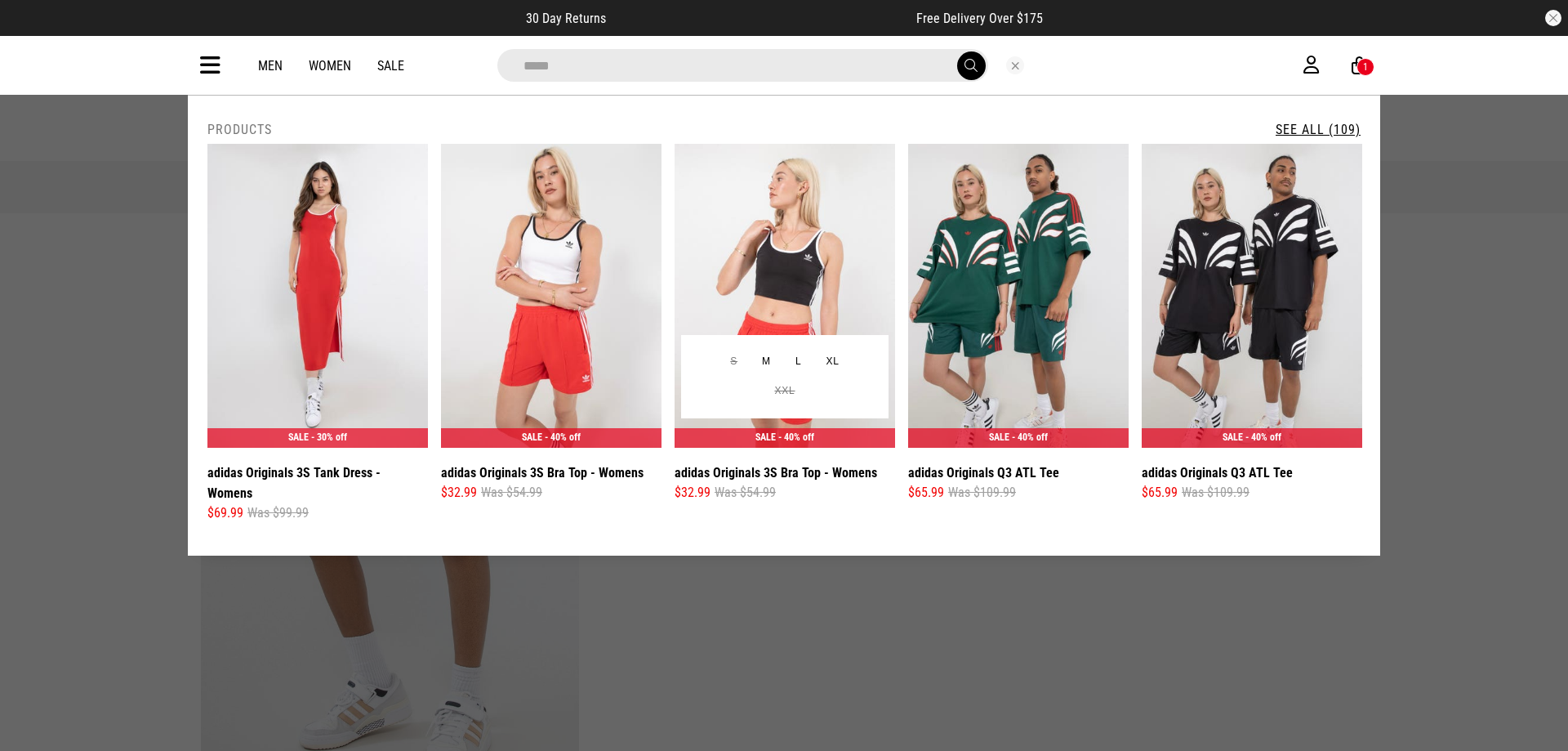 type on "*****" 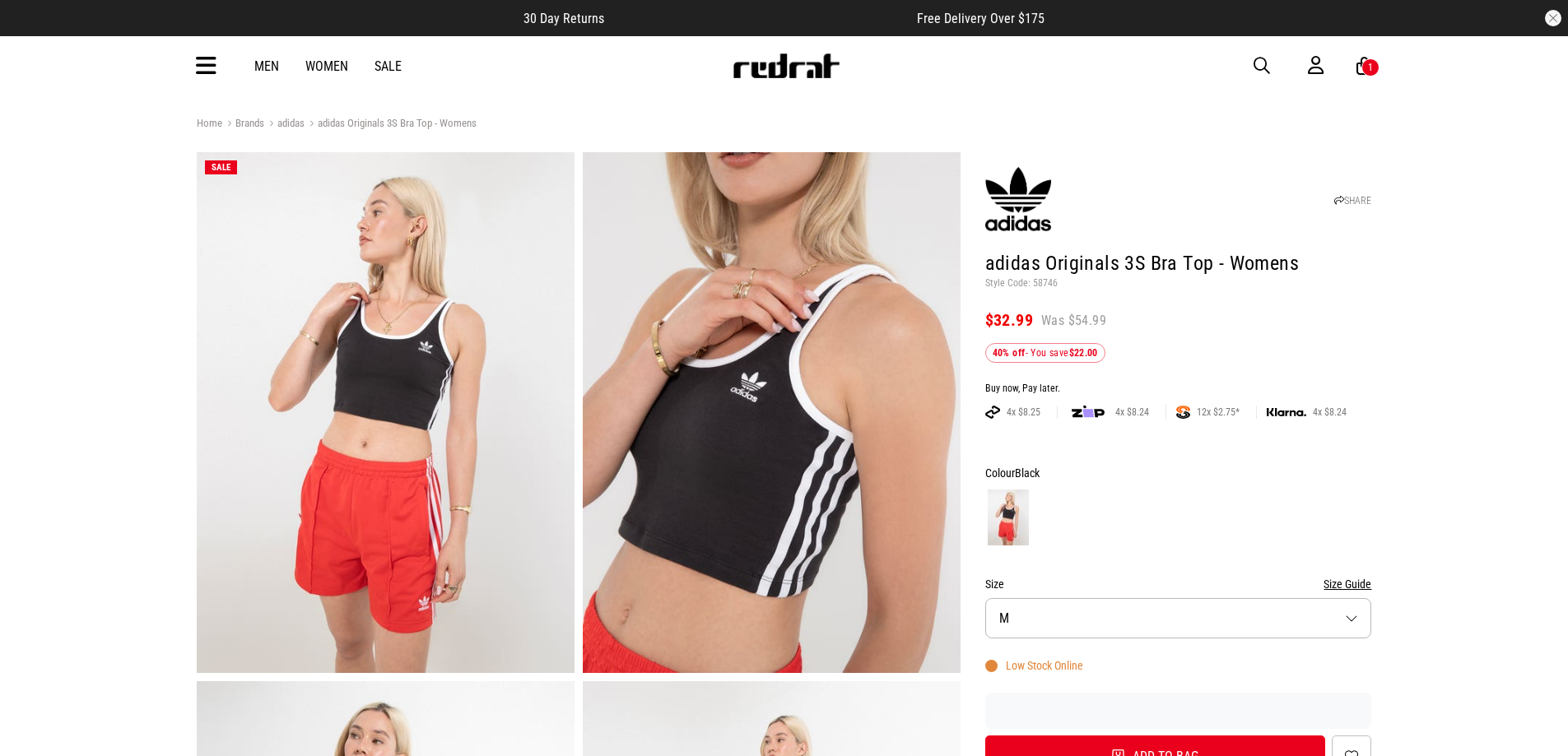 scroll, scrollTop: 0, scrollLeft: 0, axis: both 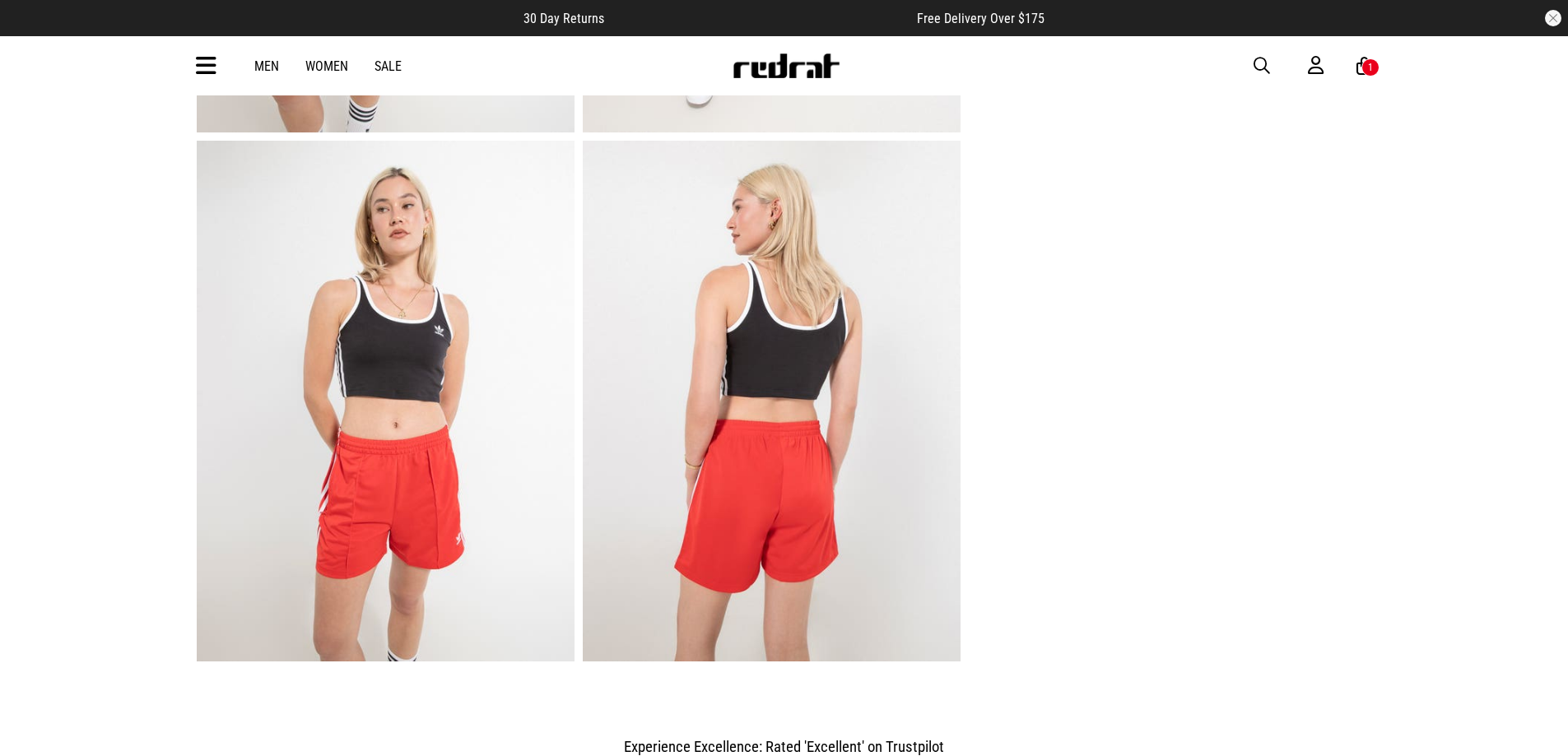 click at bounding box center (1262, 66) 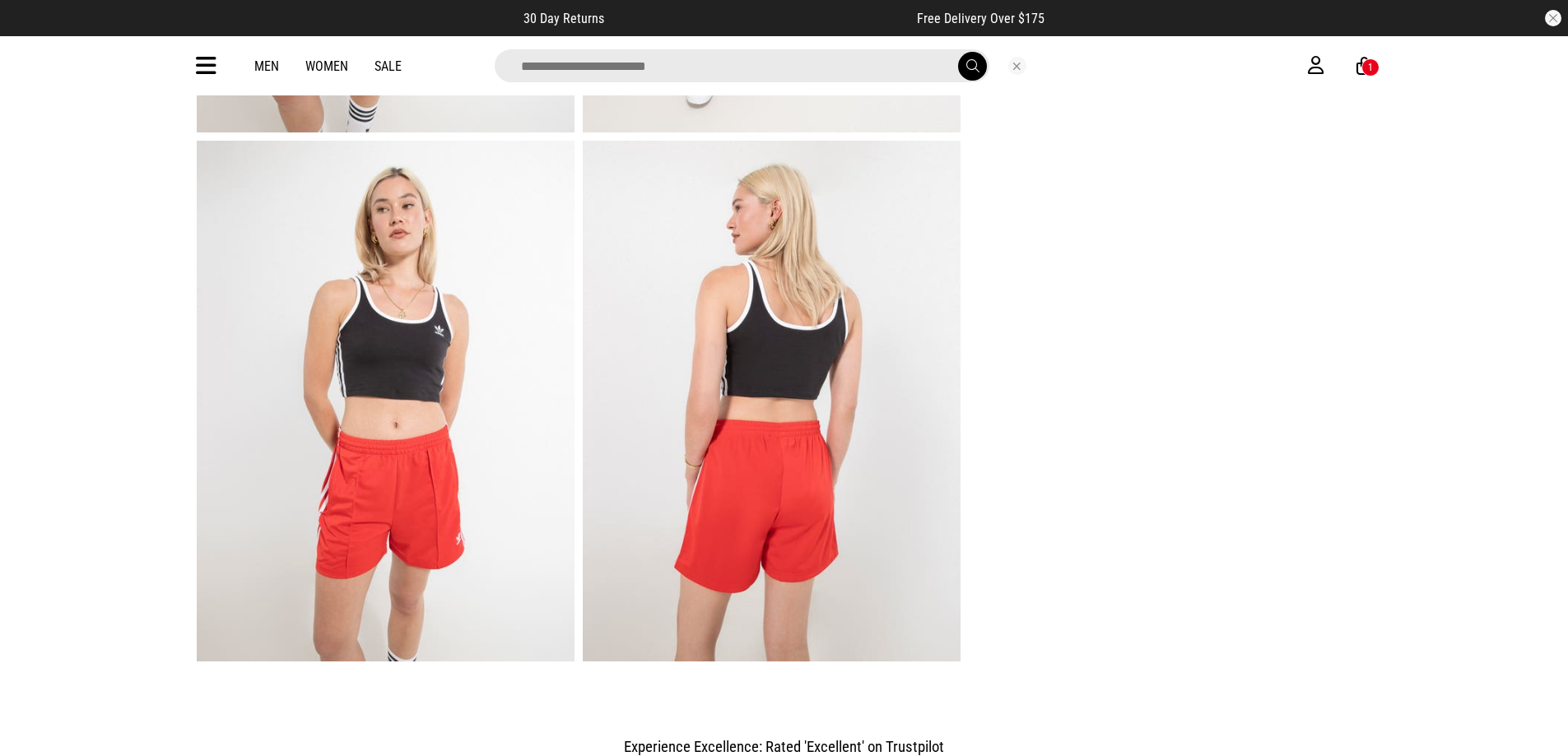 click at bounding box center (742, 66) 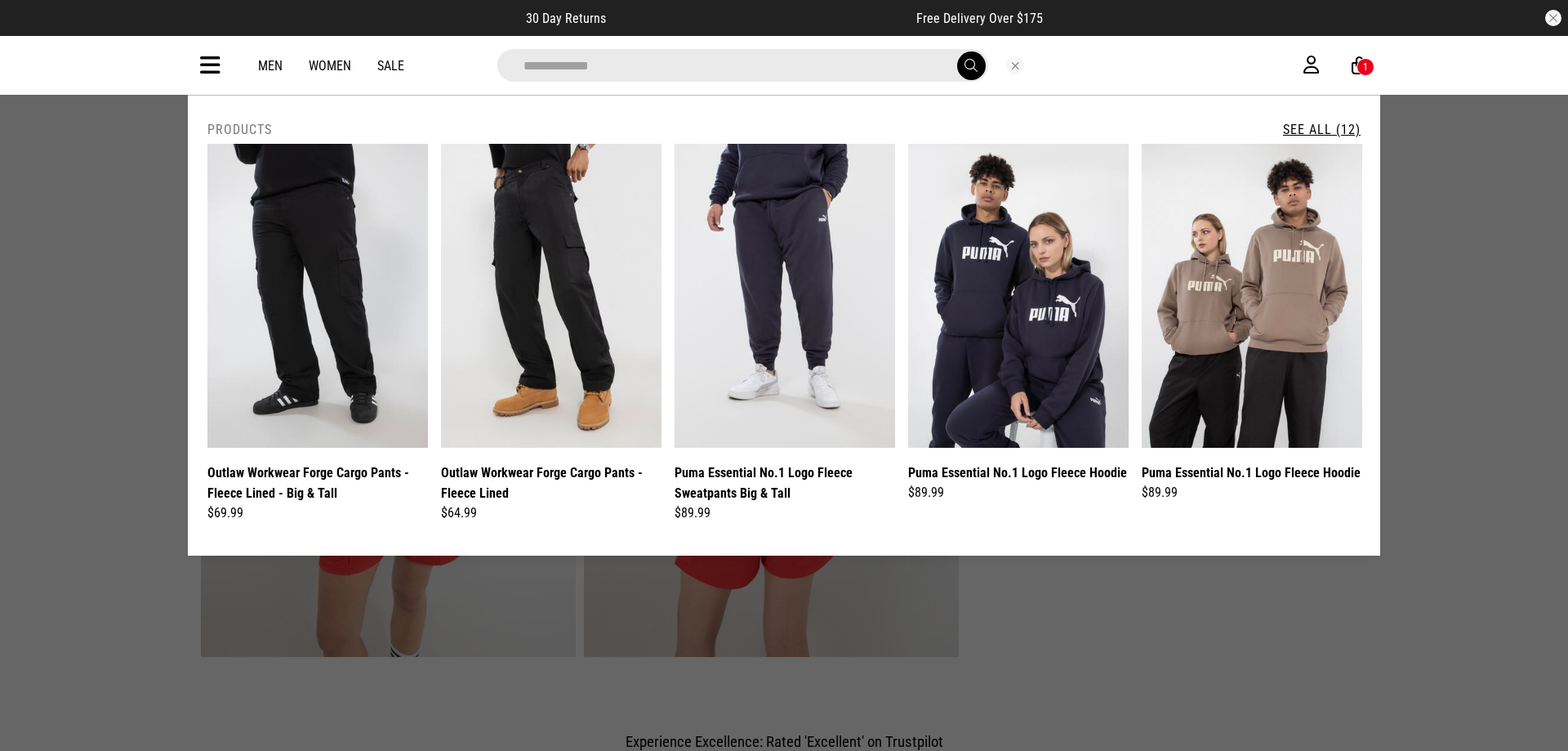 type on "**********" 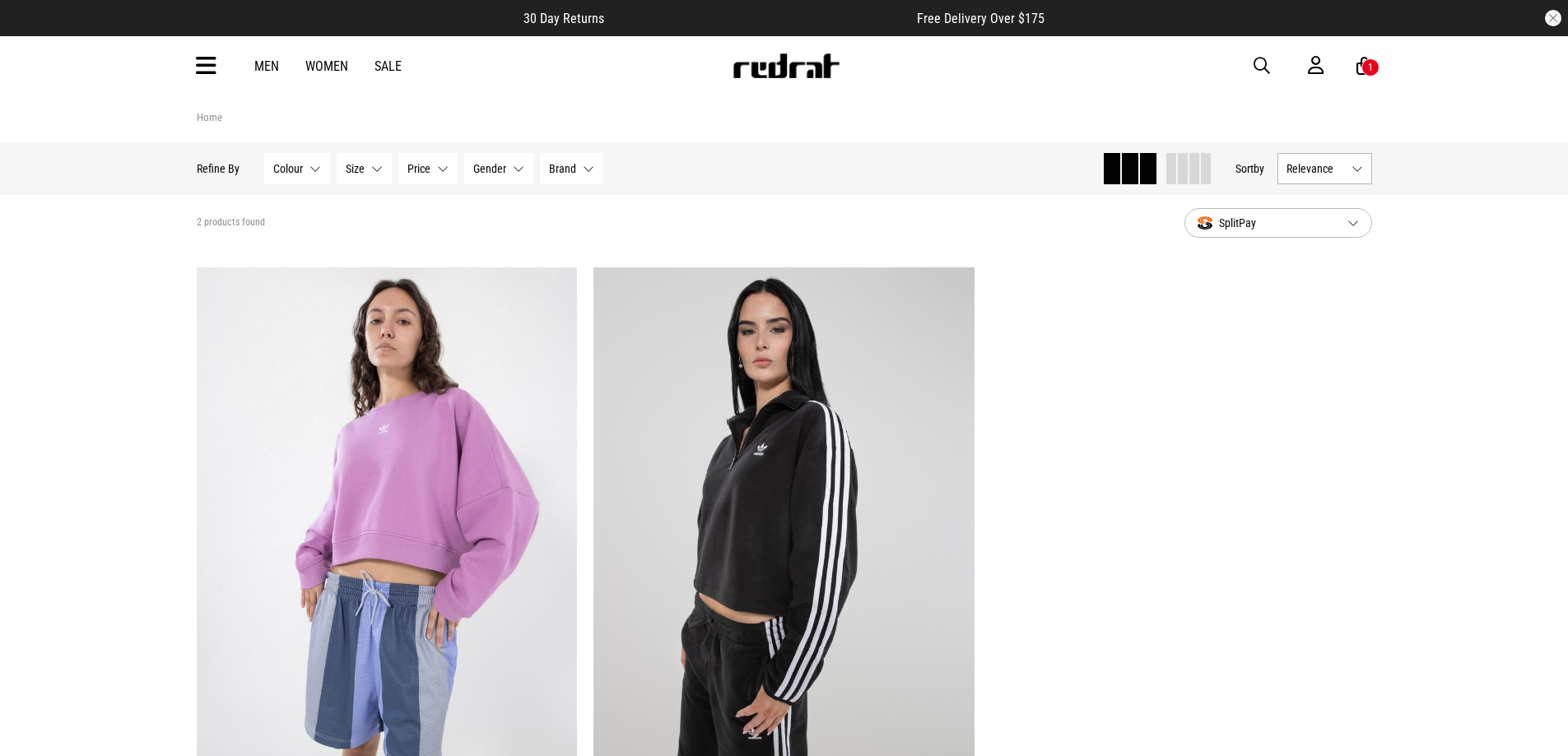 scroll, scrollTop: 0, scrollLeft: 0, axis: both 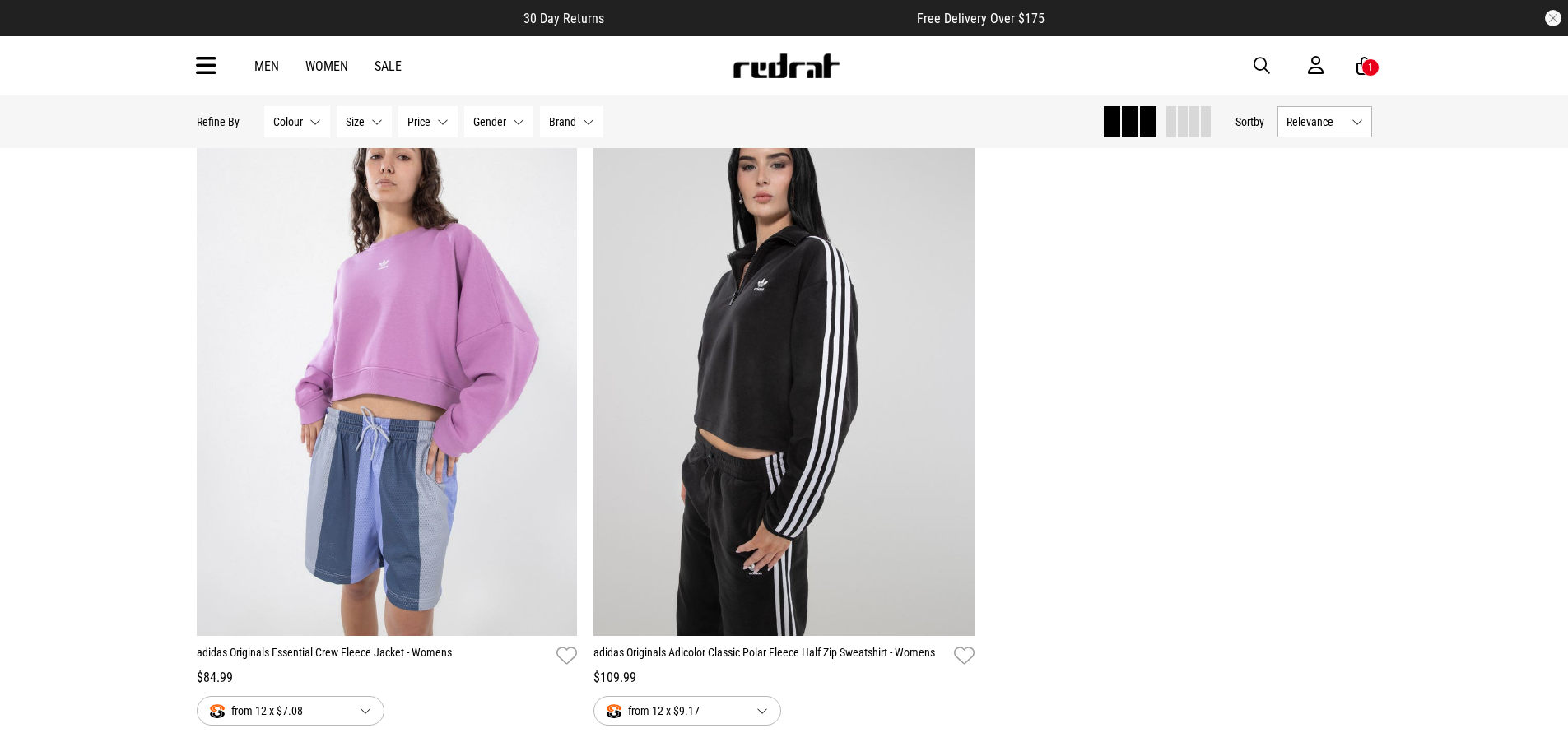 click at bounding box center (1270, 66) 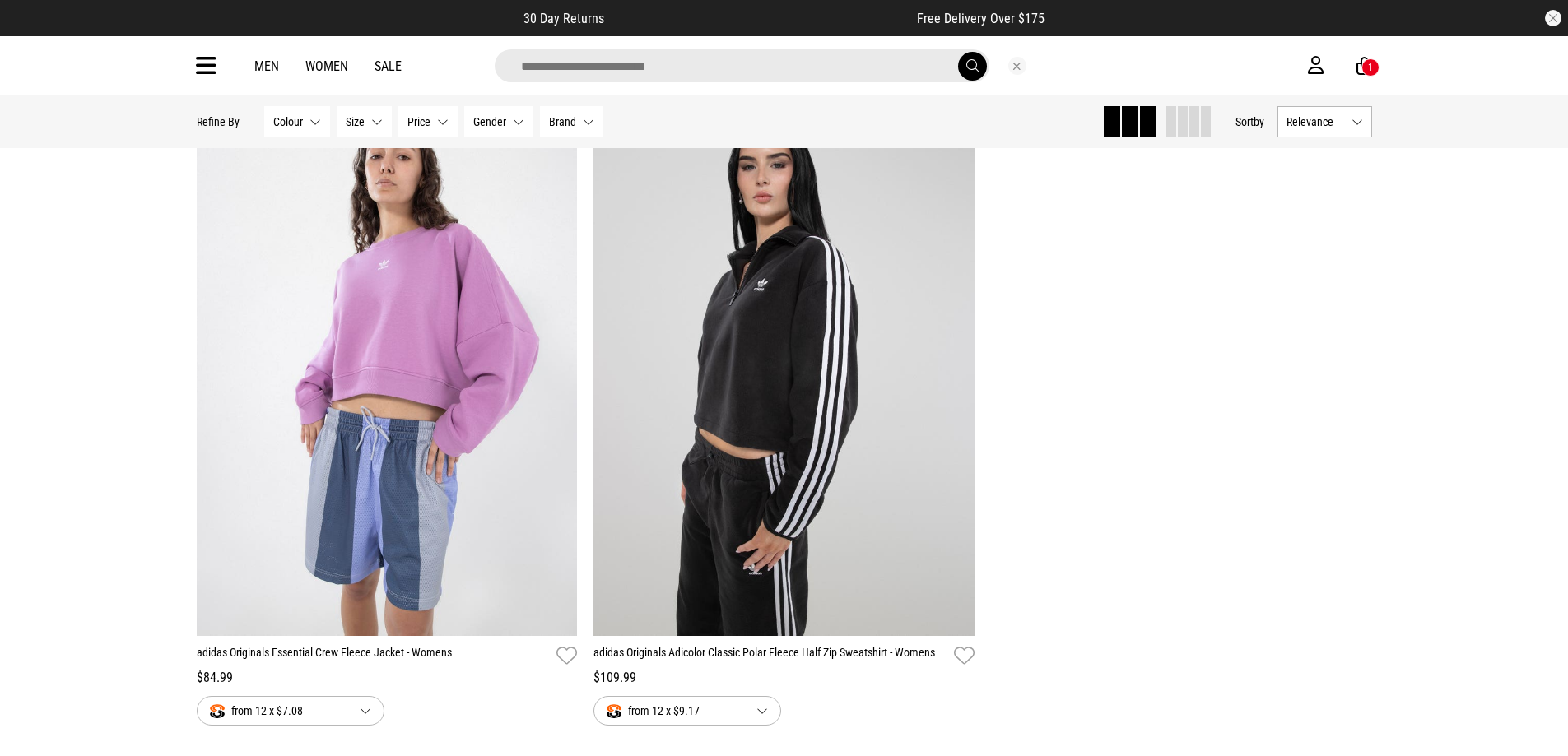 click at bounding box center (770, 66) 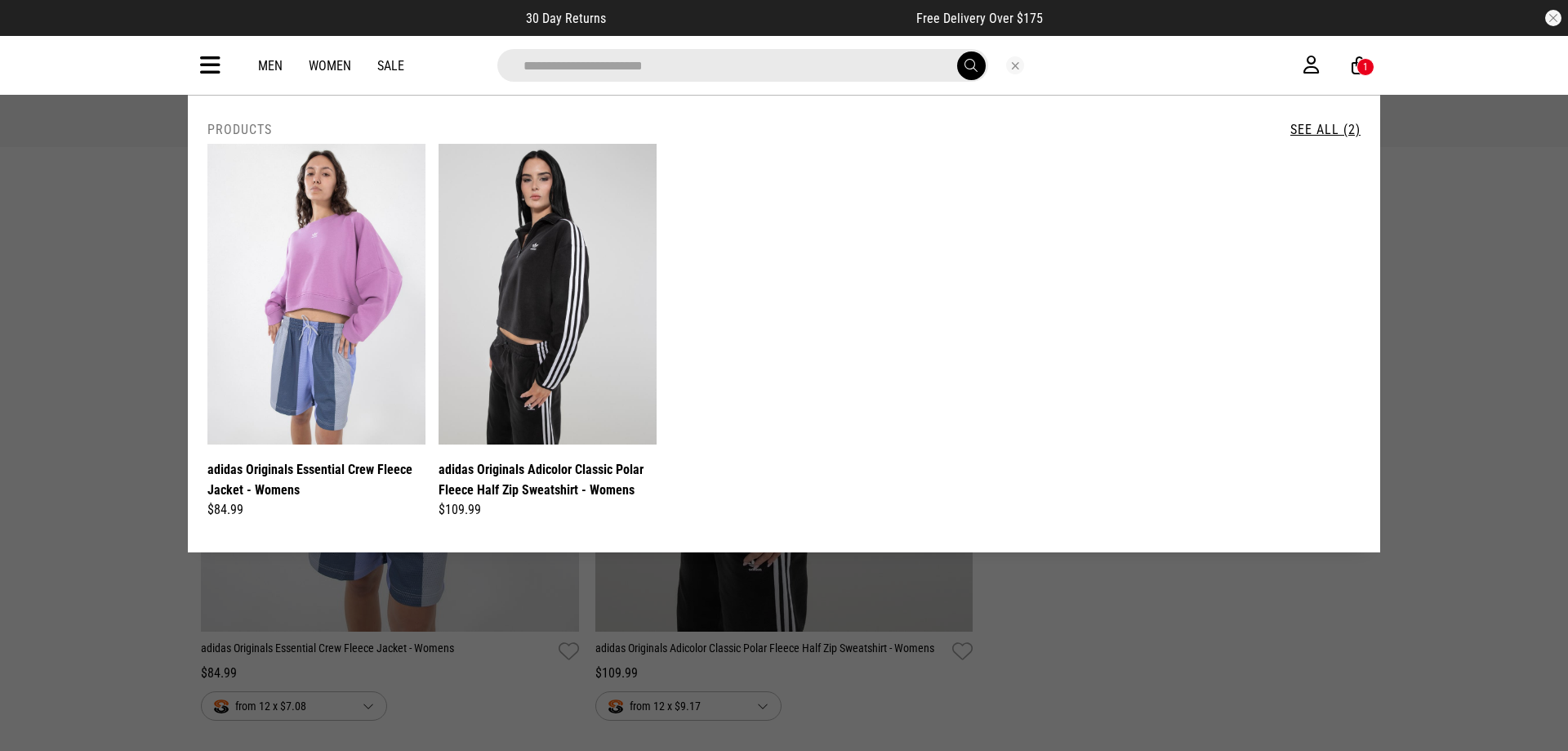 type on "**********" 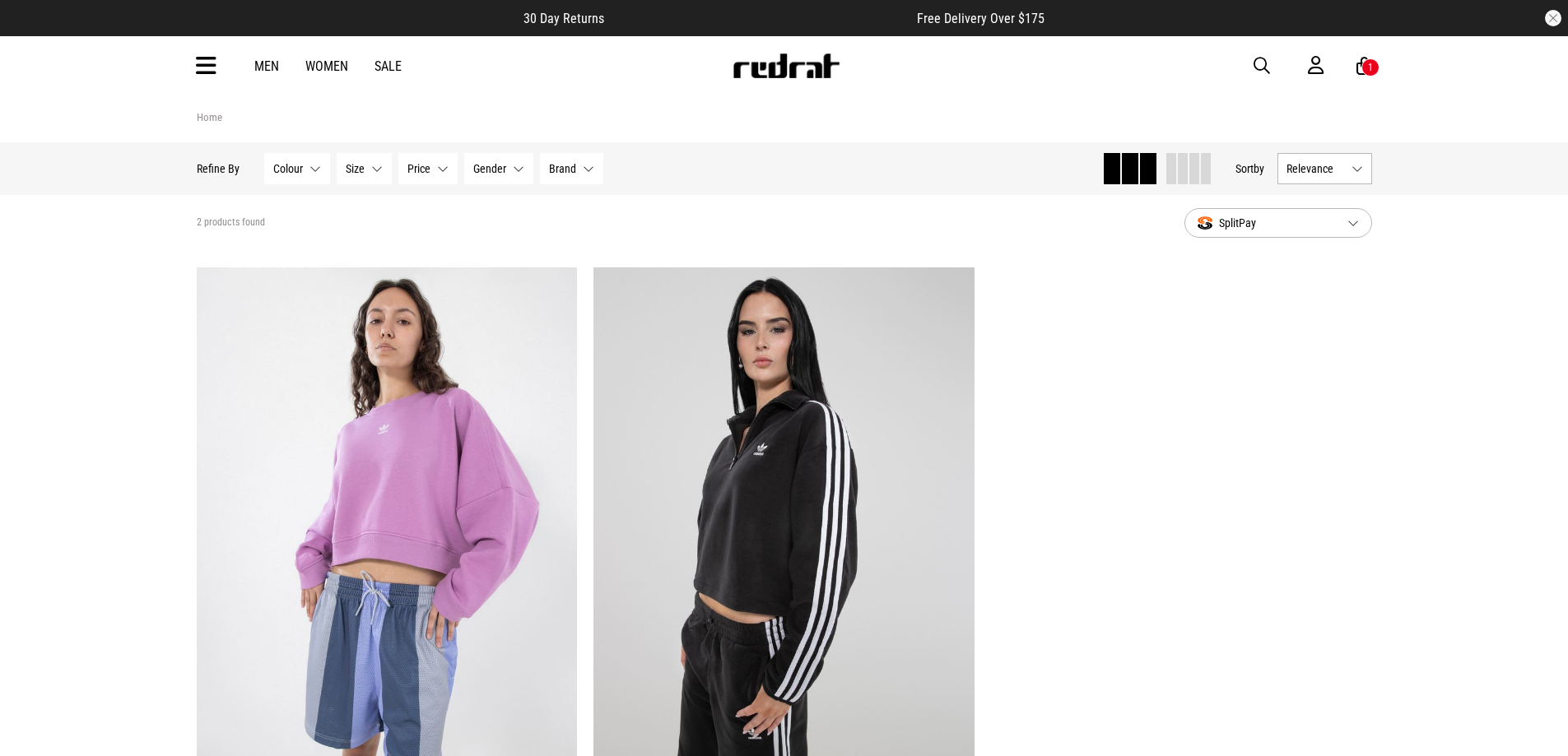 scroll, scrollTop: 0, scrollLeft: 0, axis: both 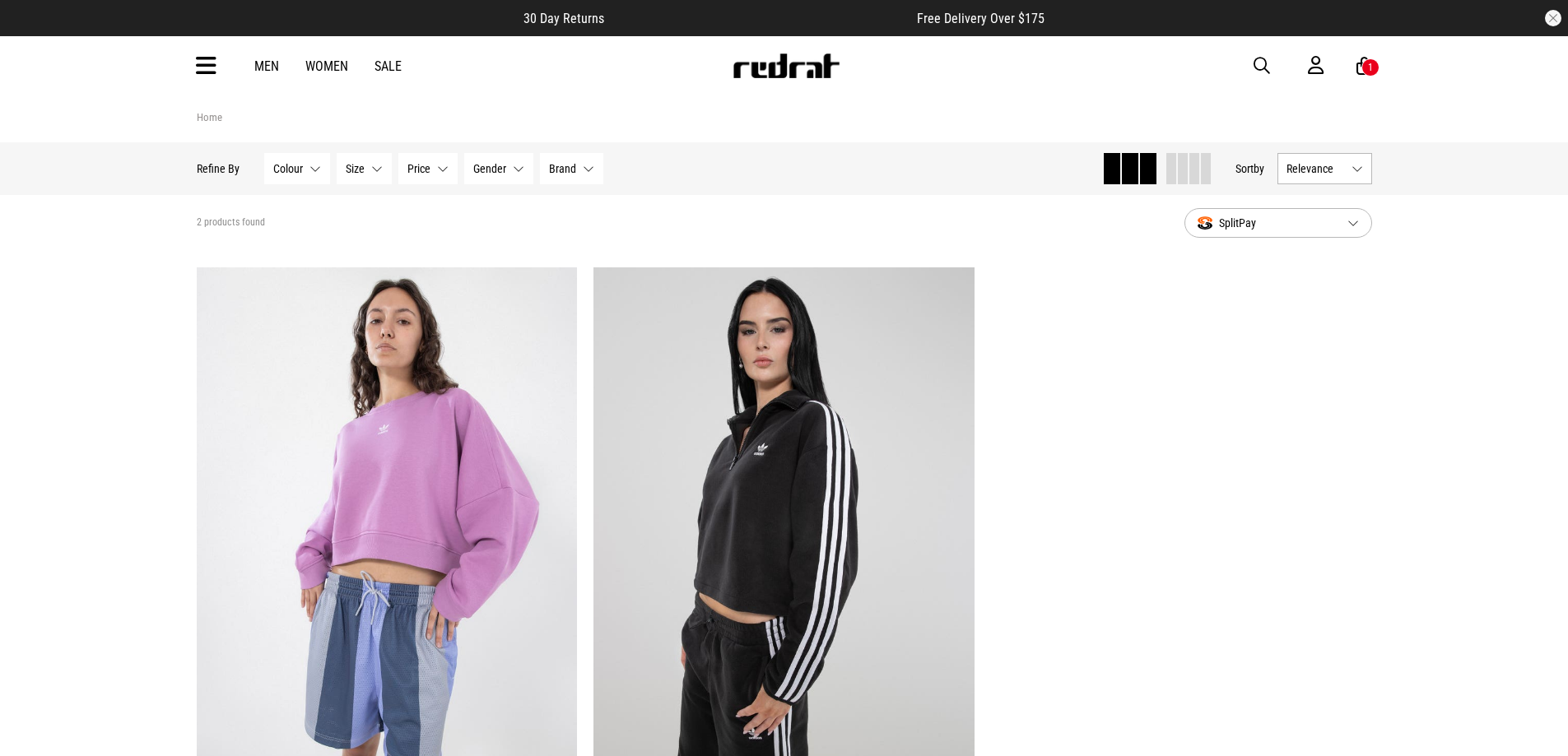 click at bounding box center (1262, 66) 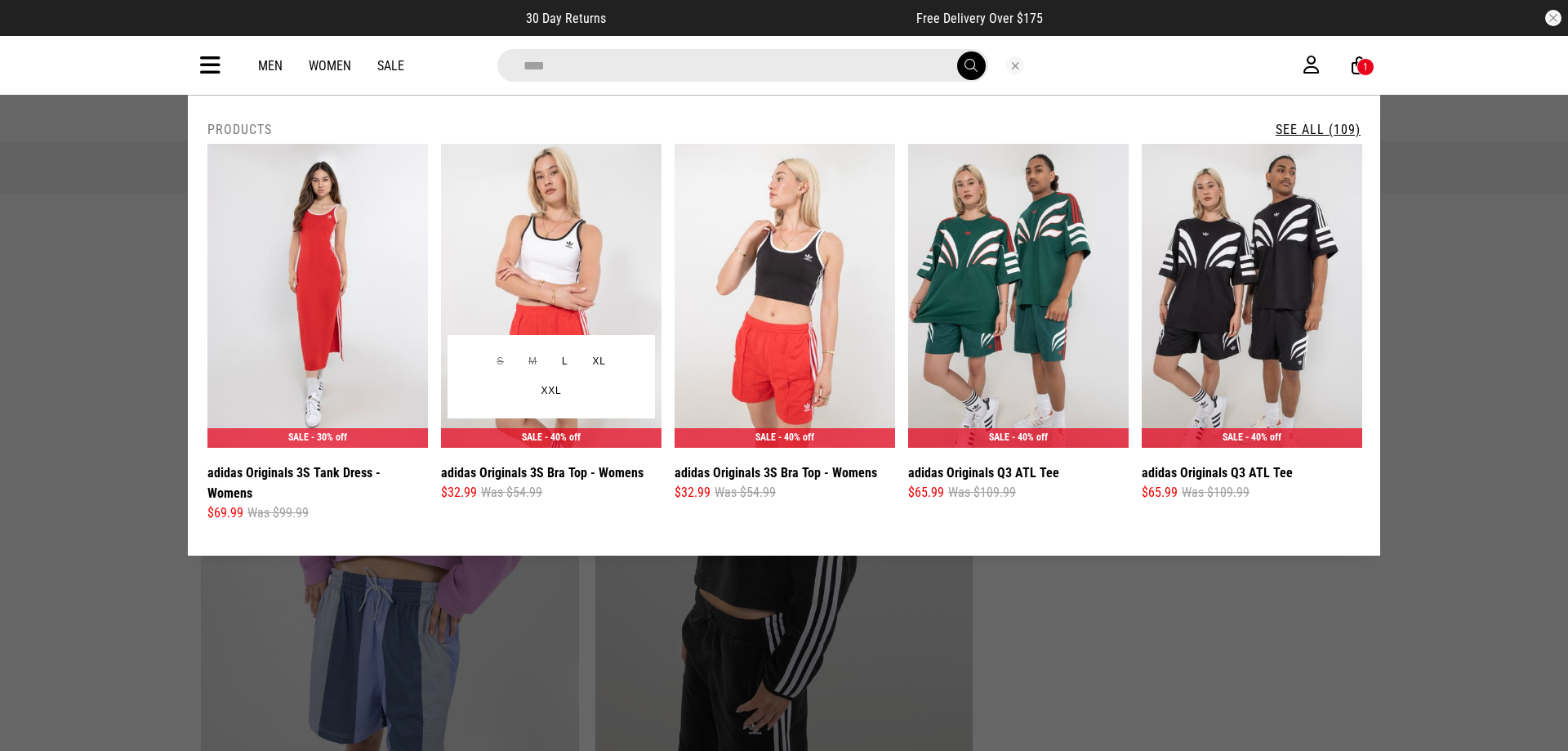 click on "S   M   L   XL   XXL" at bounding box center (551, 377) 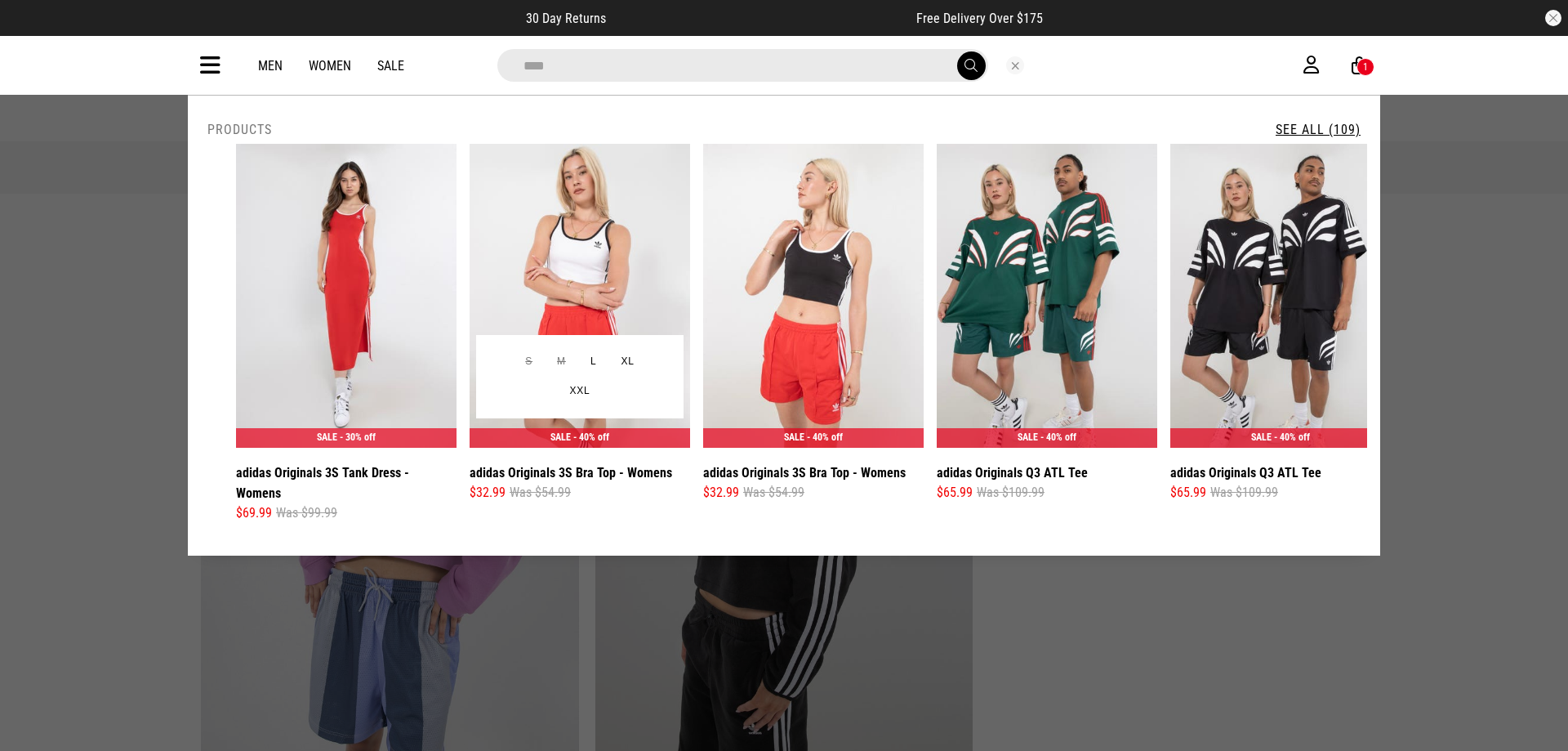 click at bounding box center [580, 296] 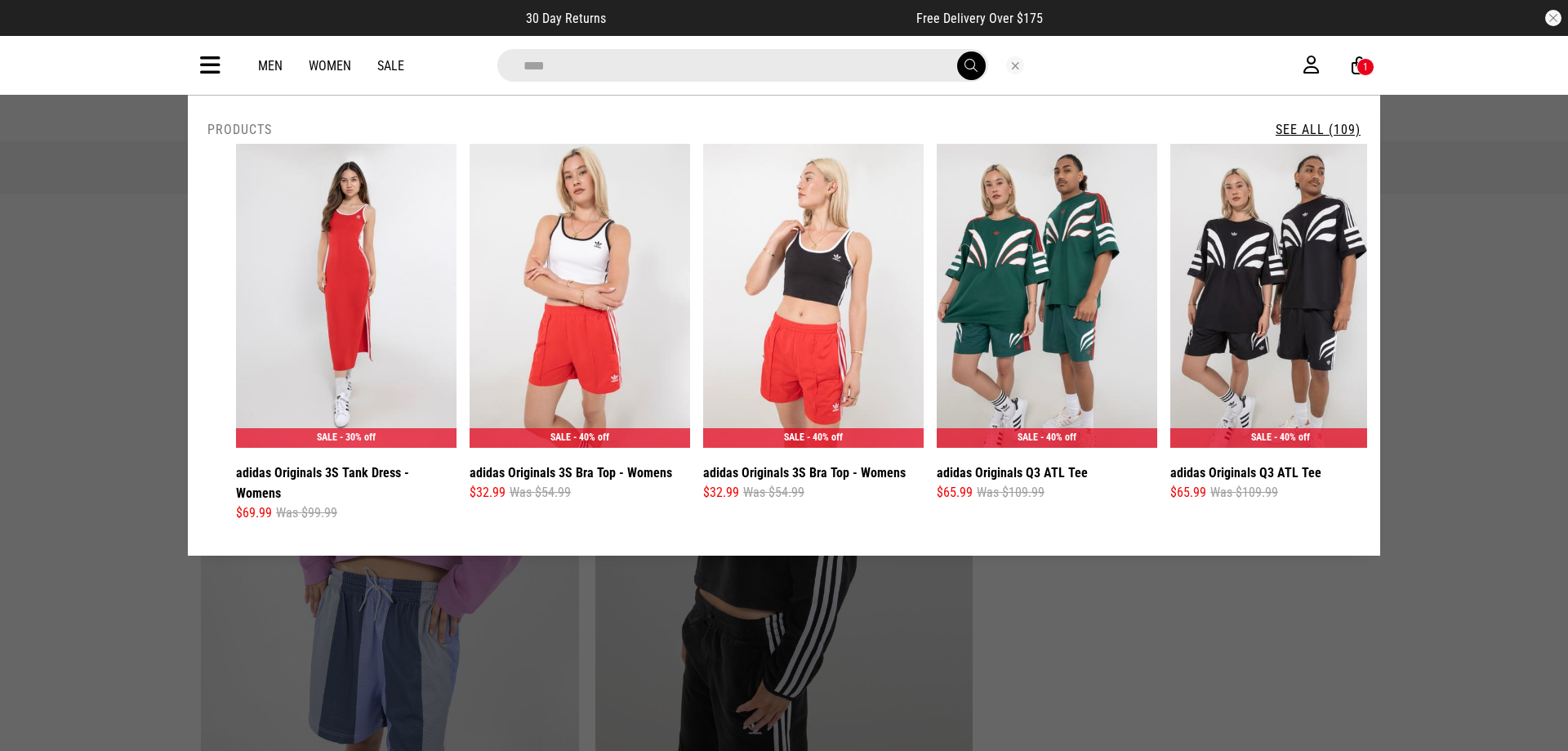 click on "****" at bounding box center (742, 65) 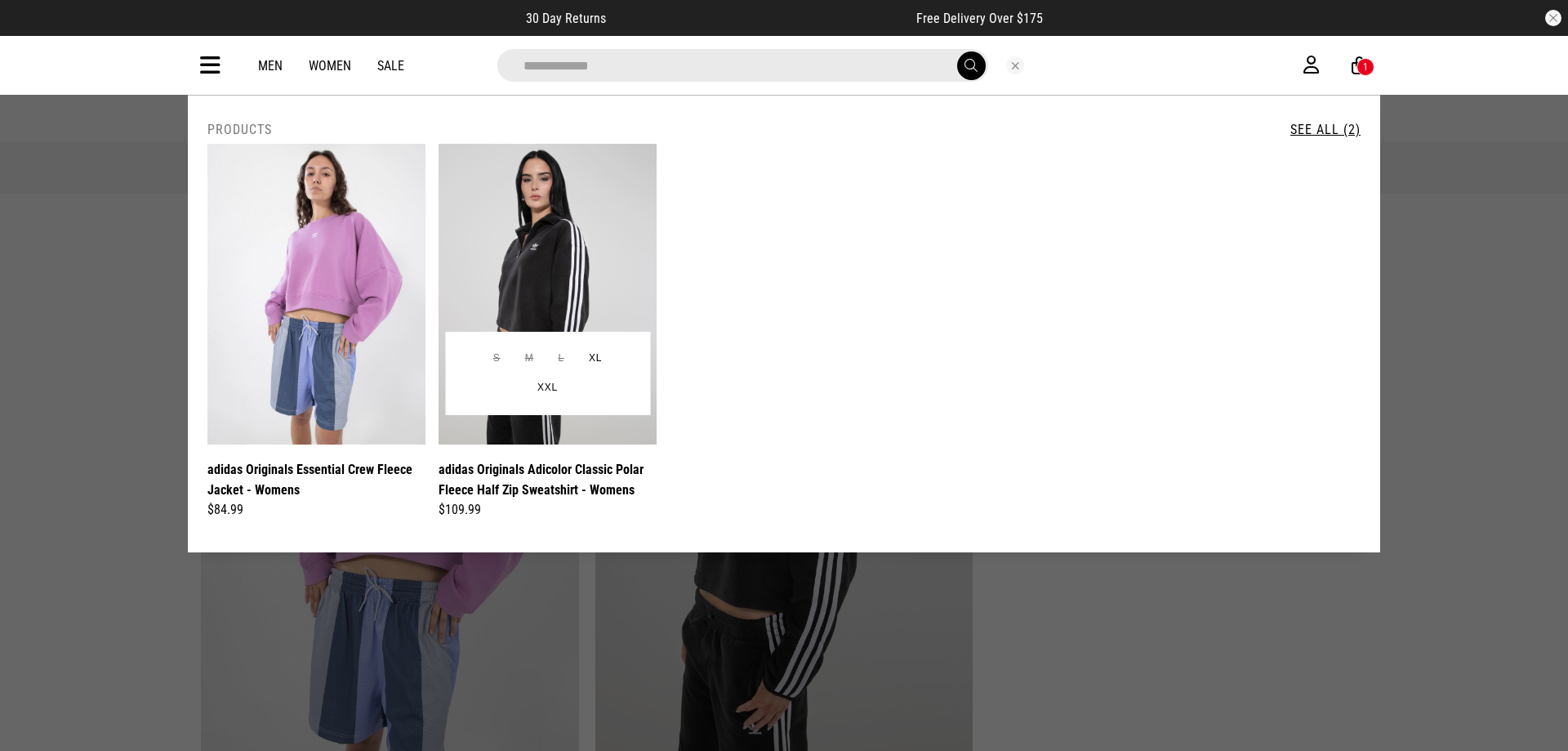type on "**********" 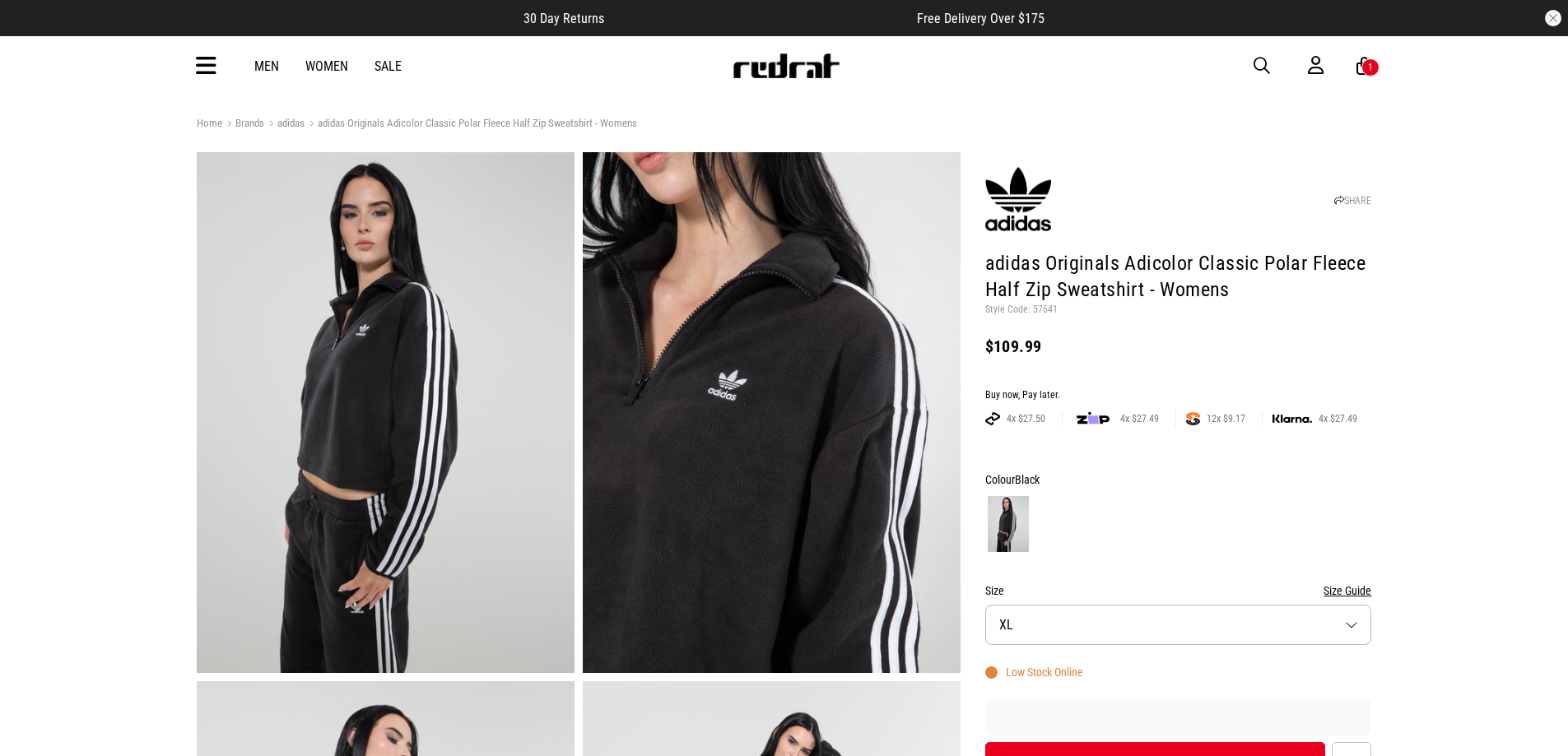 scroll, scrollTop: 0, scrollLeft: 0, axis: both 